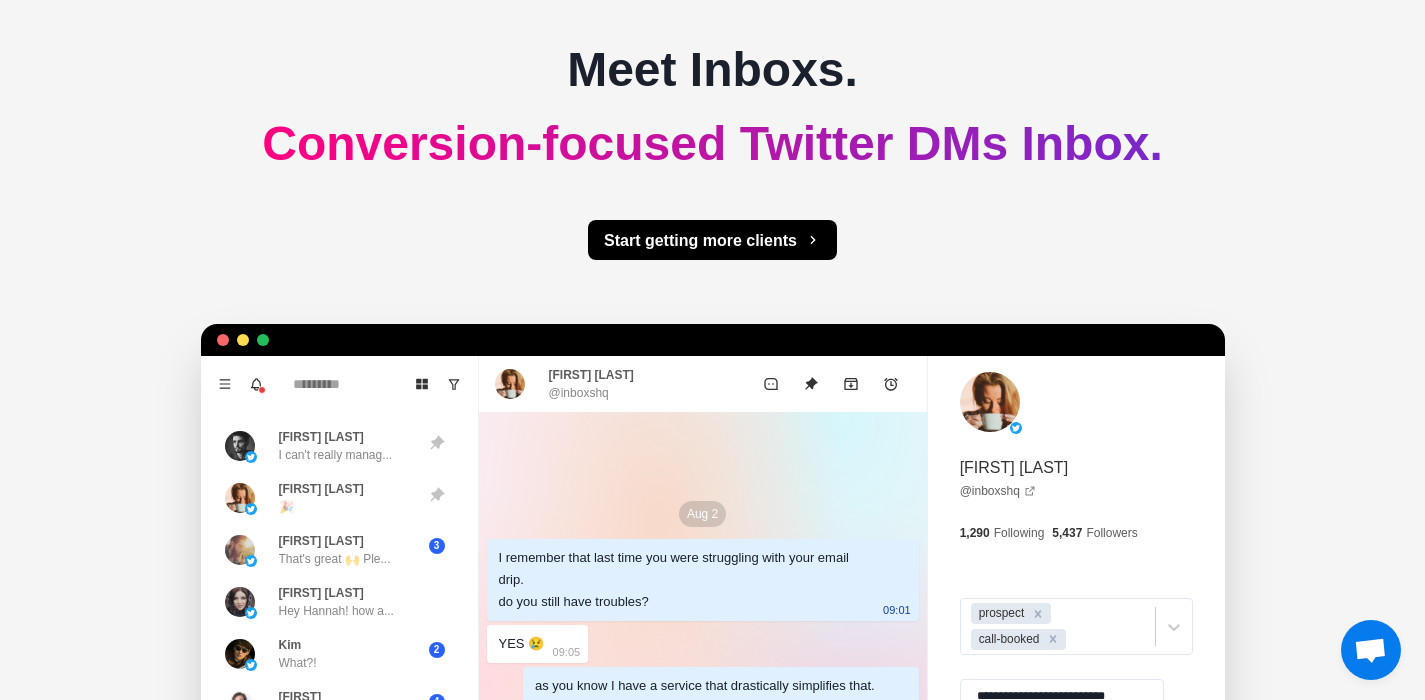 scroll, scrollTop: 179, scrollLeft: 0, axis: vertical 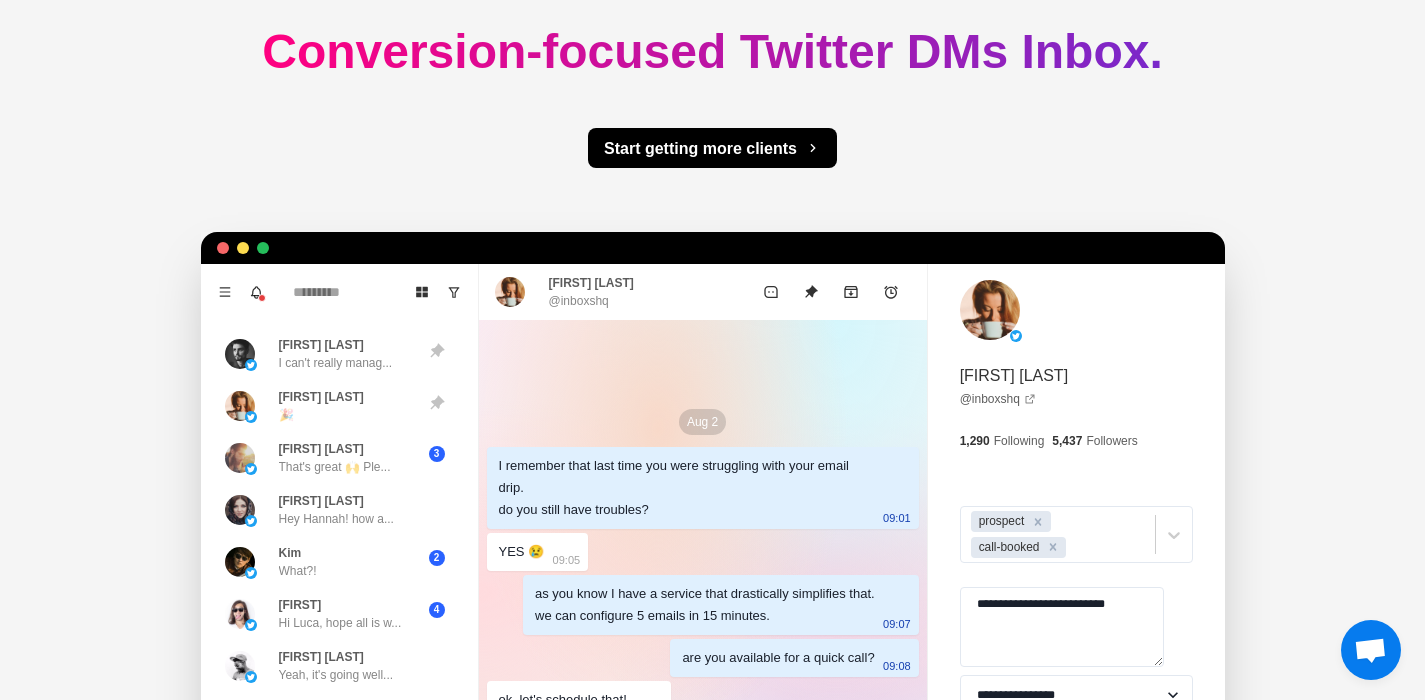 click on "Inboxs Pricing Get started Meet Inboxs. Conversion-focused Twitter DMs Inbox. Start getting more clients Board View Tools Archived Chats Mark many as read Keyboard shortcuts Team Settings Upgrade Log out Past reminders Remind  [FIRST]  ([USERNAME]) to   try Inboxs less than a minute ago   • Mark as read [FIRST] [LAST] I can't really manag... [FIRST] [LAST] That's great 🙌 Ple... 3 [FIRST] [LAST] Hey [FIRST]! how a... [FIRST] What?! 2 [FIRST] Hi [FIRST], hope all is w... 4 [FIRST] [LAST] Yeah, it's going well... [FIRST] Never heard of it befo... [FIRST]  I sent you that pict... 2 [FIRST] [LAST] ;-) [FIRST] [LAST] @example.com 1,290 Following 5,437 *" at bounding box center (712, 343) 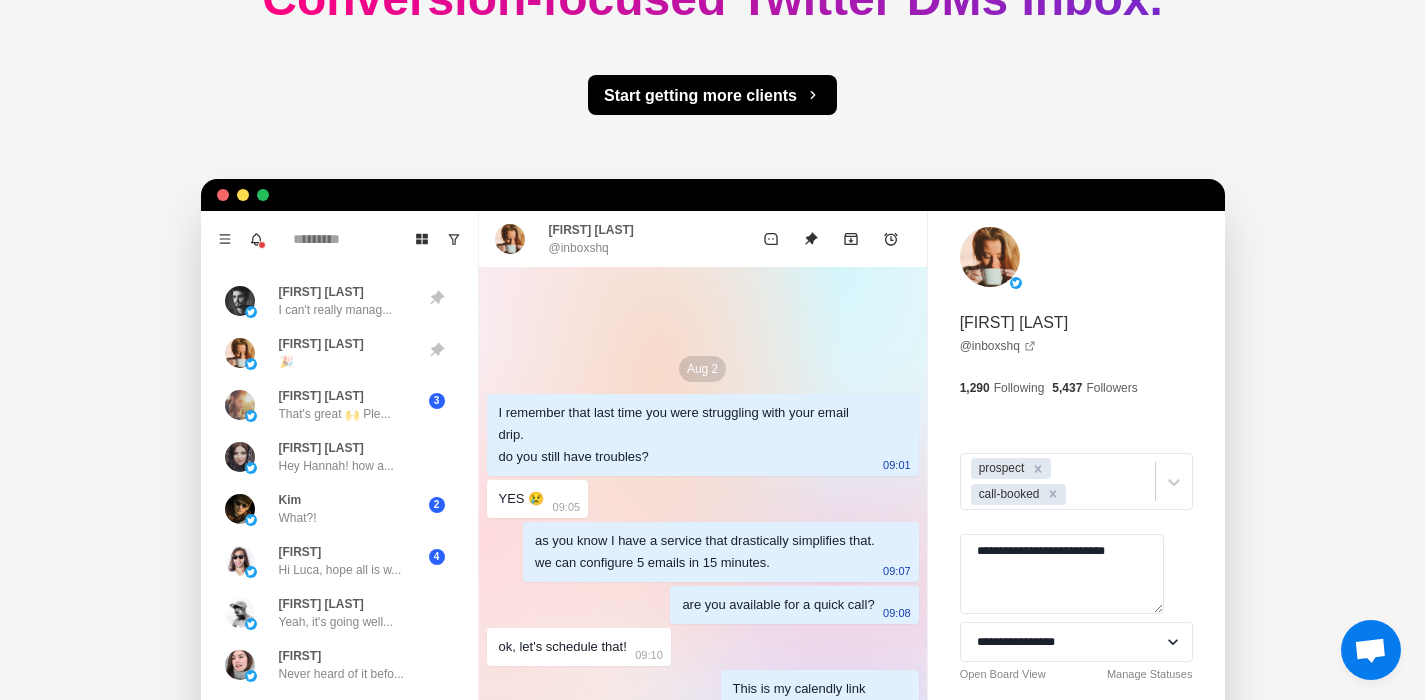 scroll, scrollTop: 0, scrollLeft: 0, axis: both 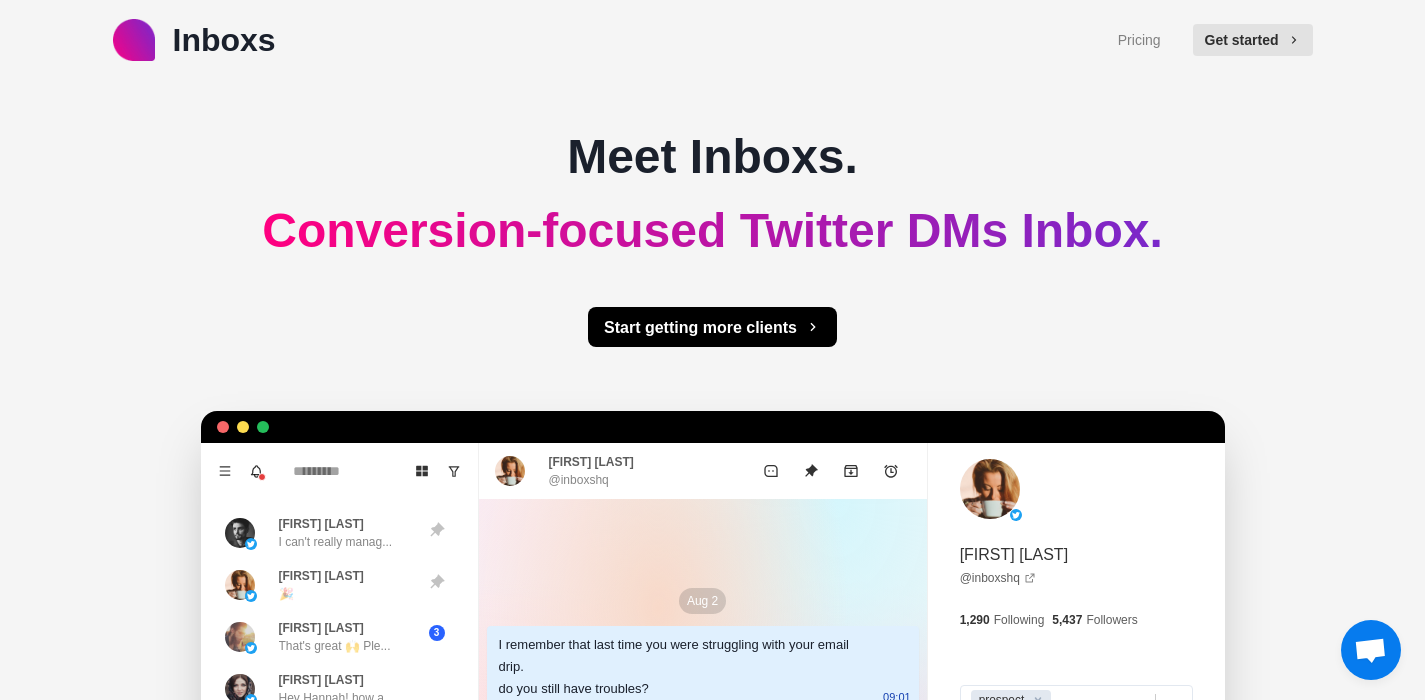click on "Pricing Get started" at bounding box center (1215, 40) 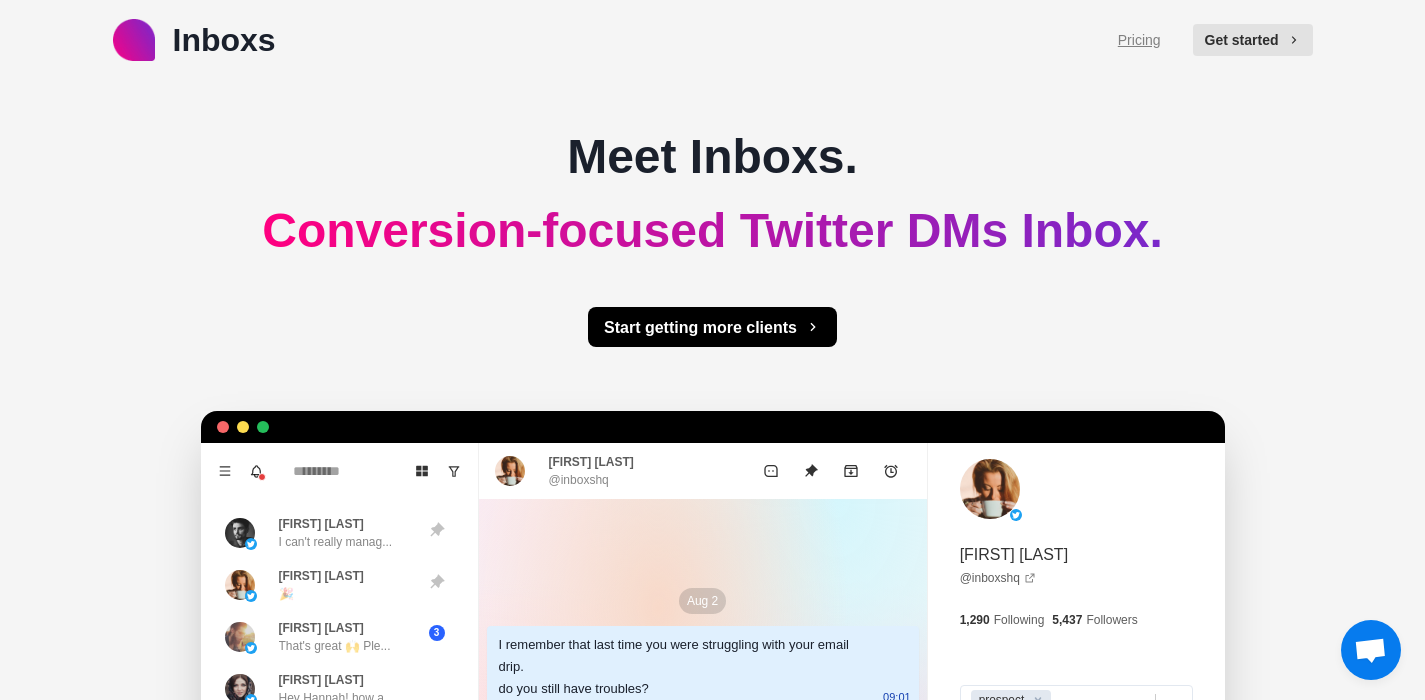 click on "Pricing" at bounding box center [1139, 40] 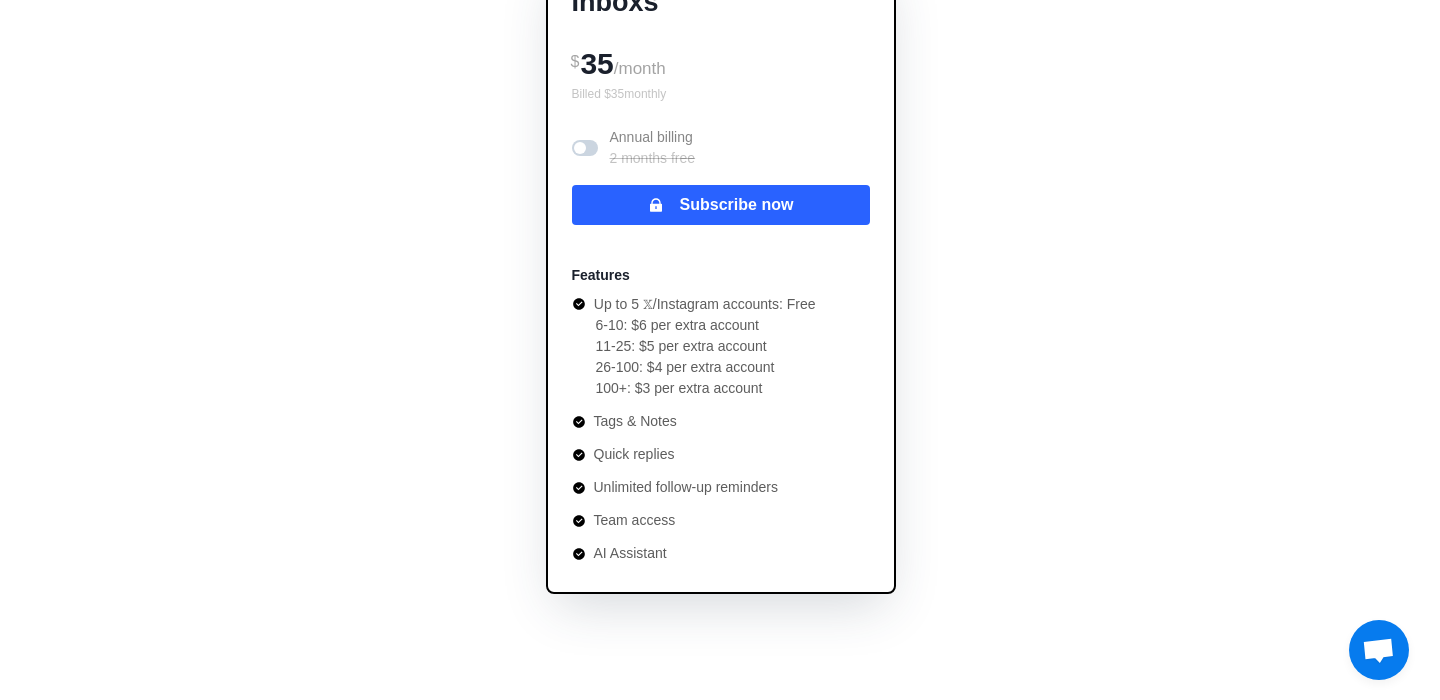 scroll, scrollTop: 0, scrollLeft: 0, axis: both 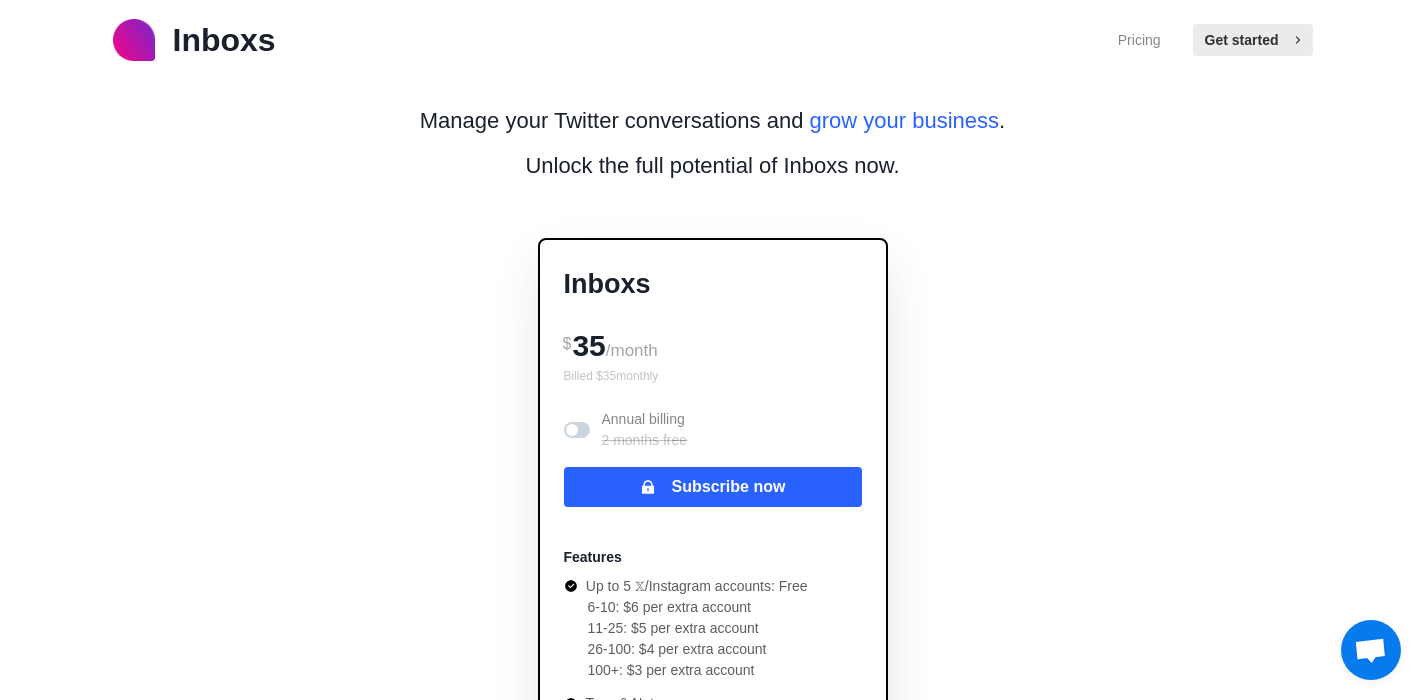 click on "Get started" at bounding box center [1253, 40] 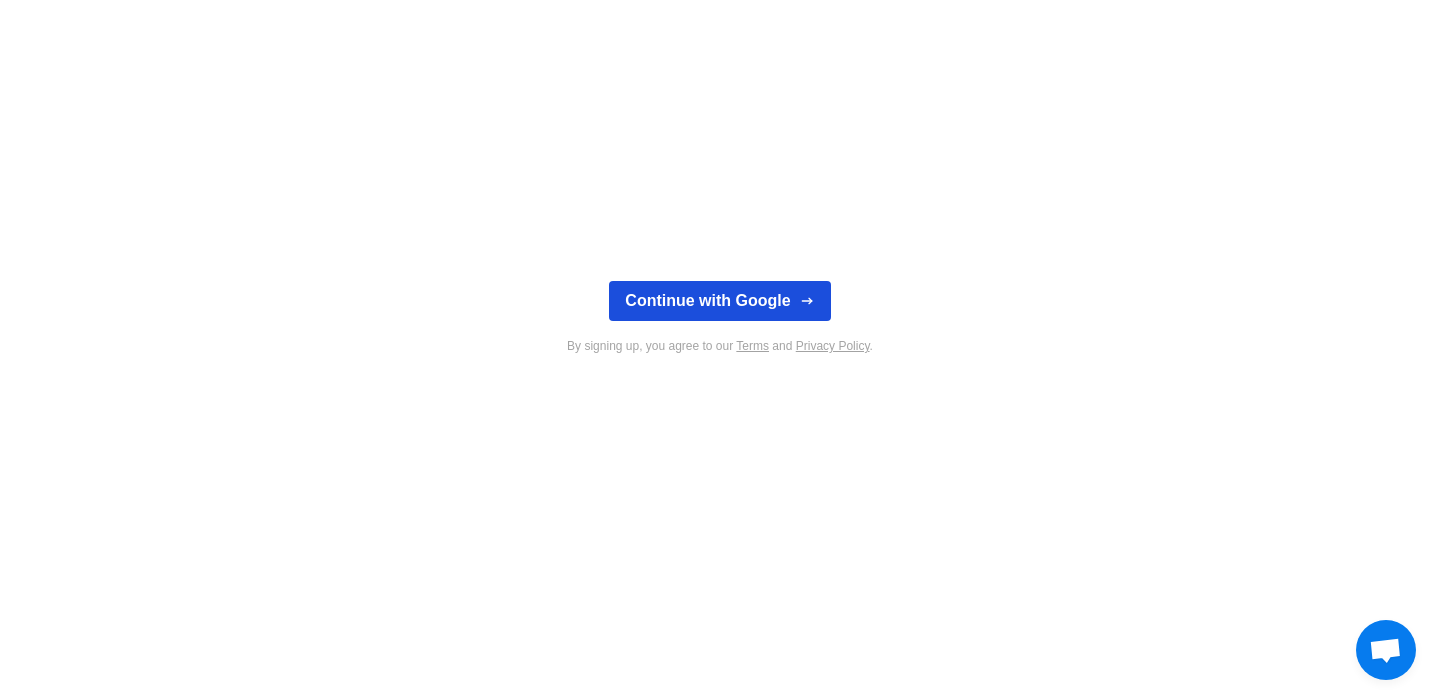 click on "Continue with Google" at bounding box center (719, 301) 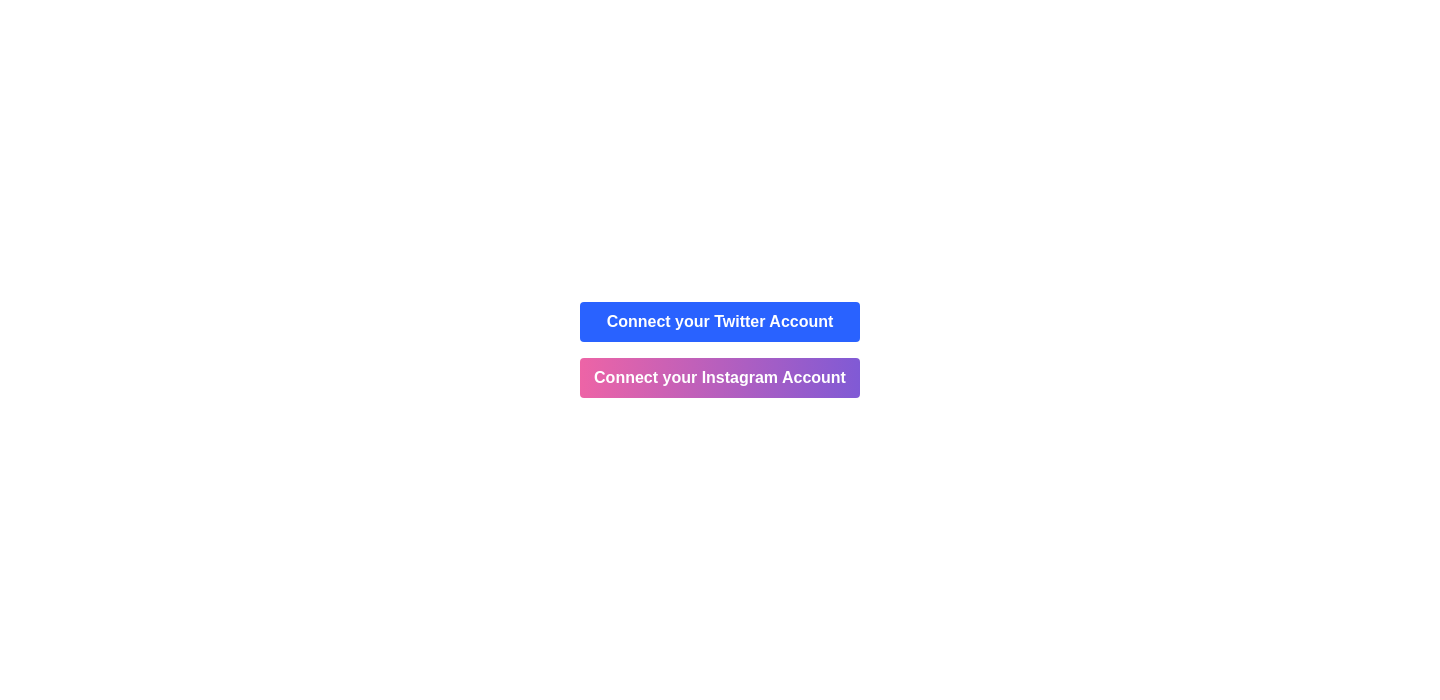 scroll, scrollTop: 0, scrollLeft: 0, axis: both 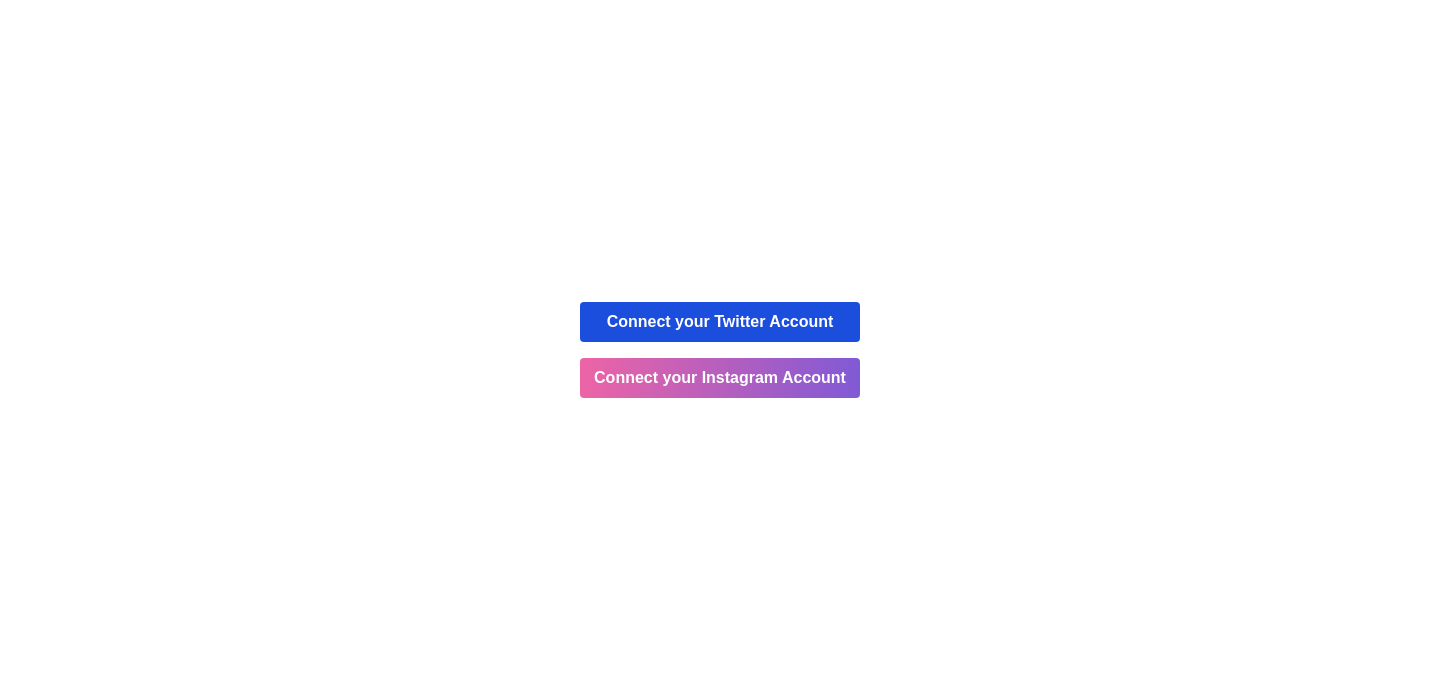 click on "Connect your Twitter Account" at bounding box center (720, 322) 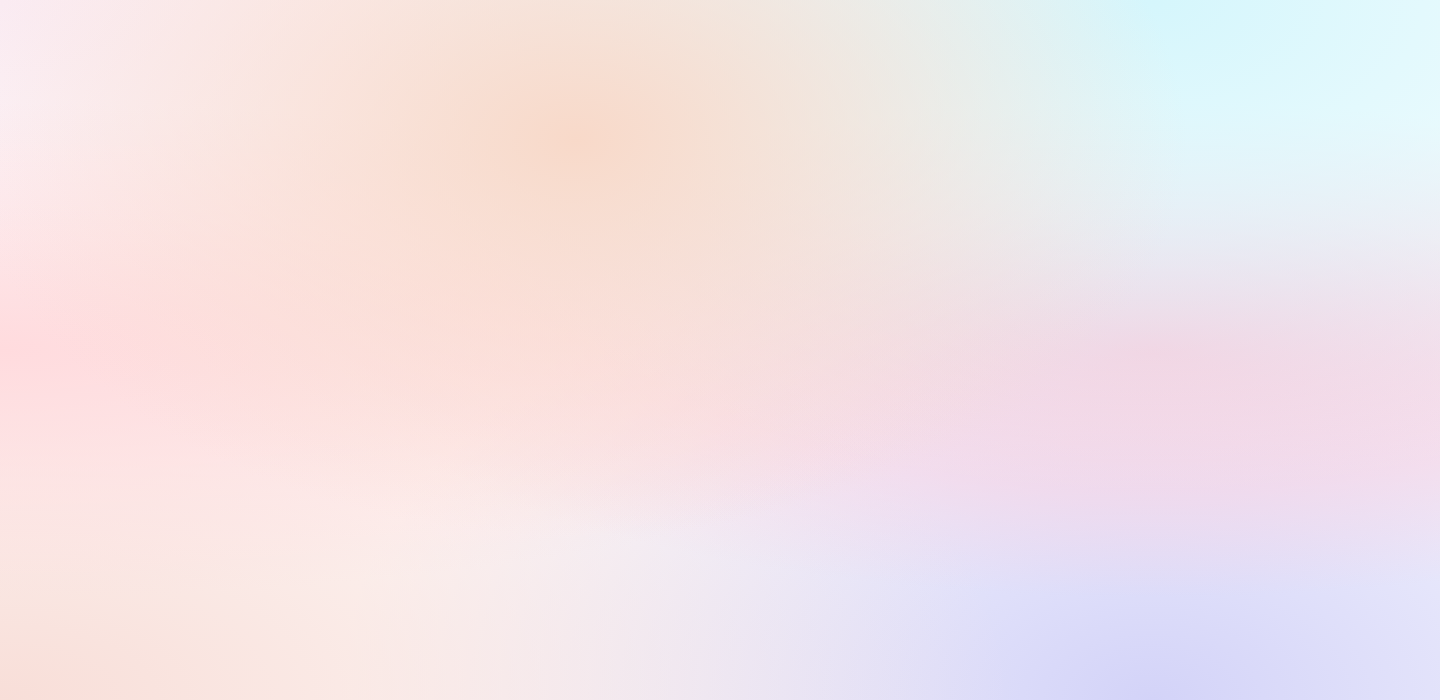 scroll, scrollTop: 0, scrollLeft: 0, axis: both 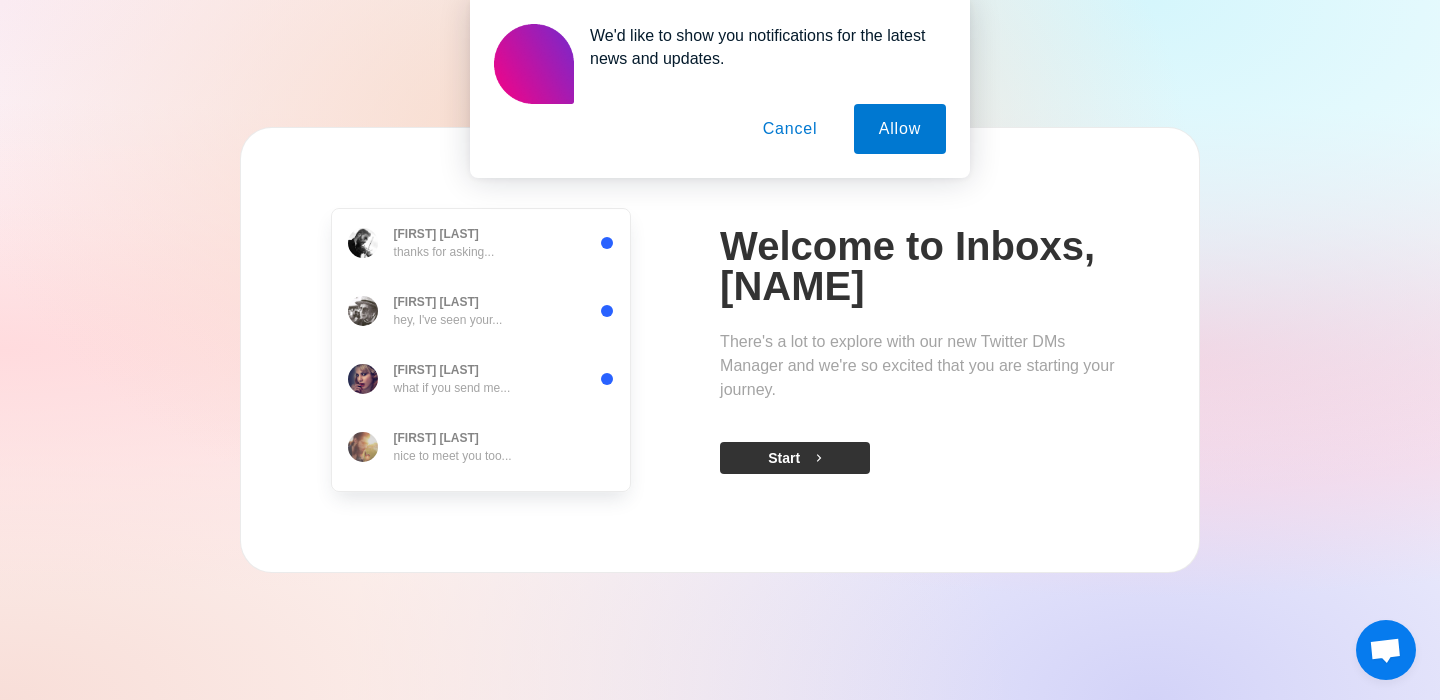 click 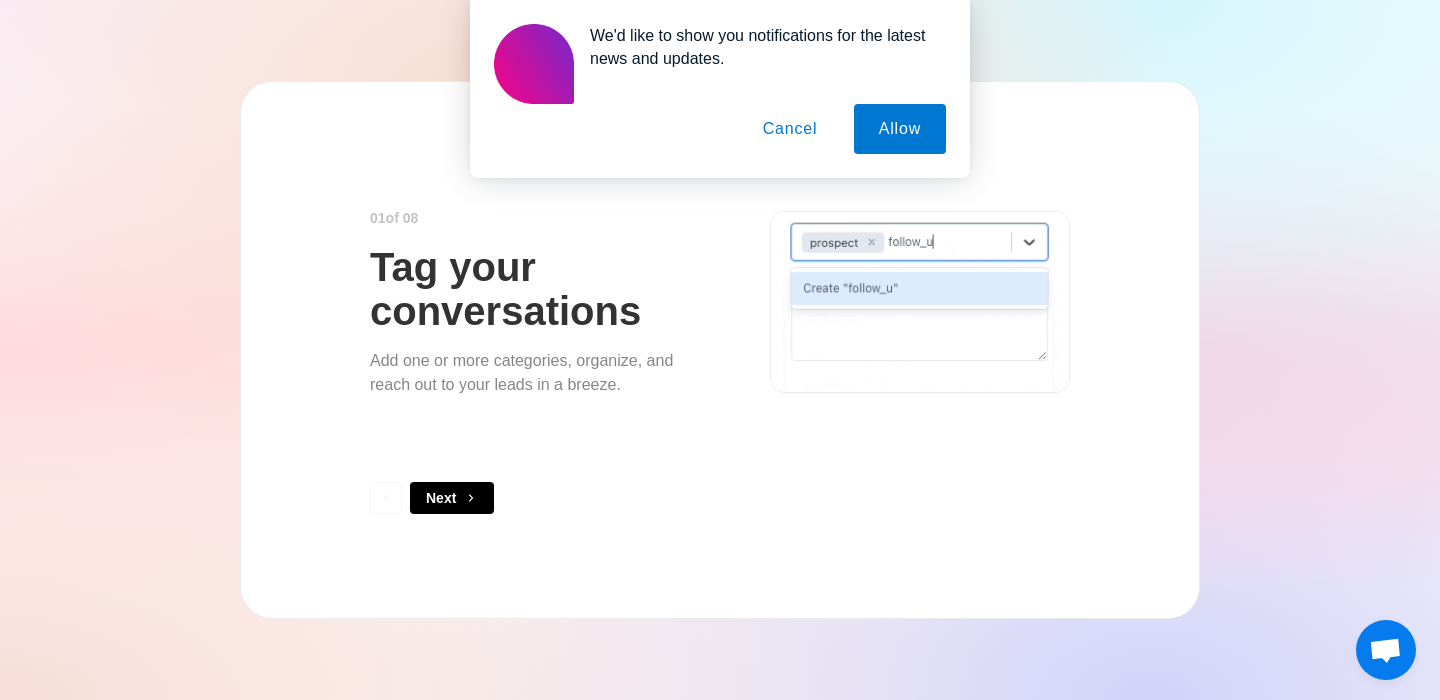 click on "Cancel" at bounding box center [790, 129] 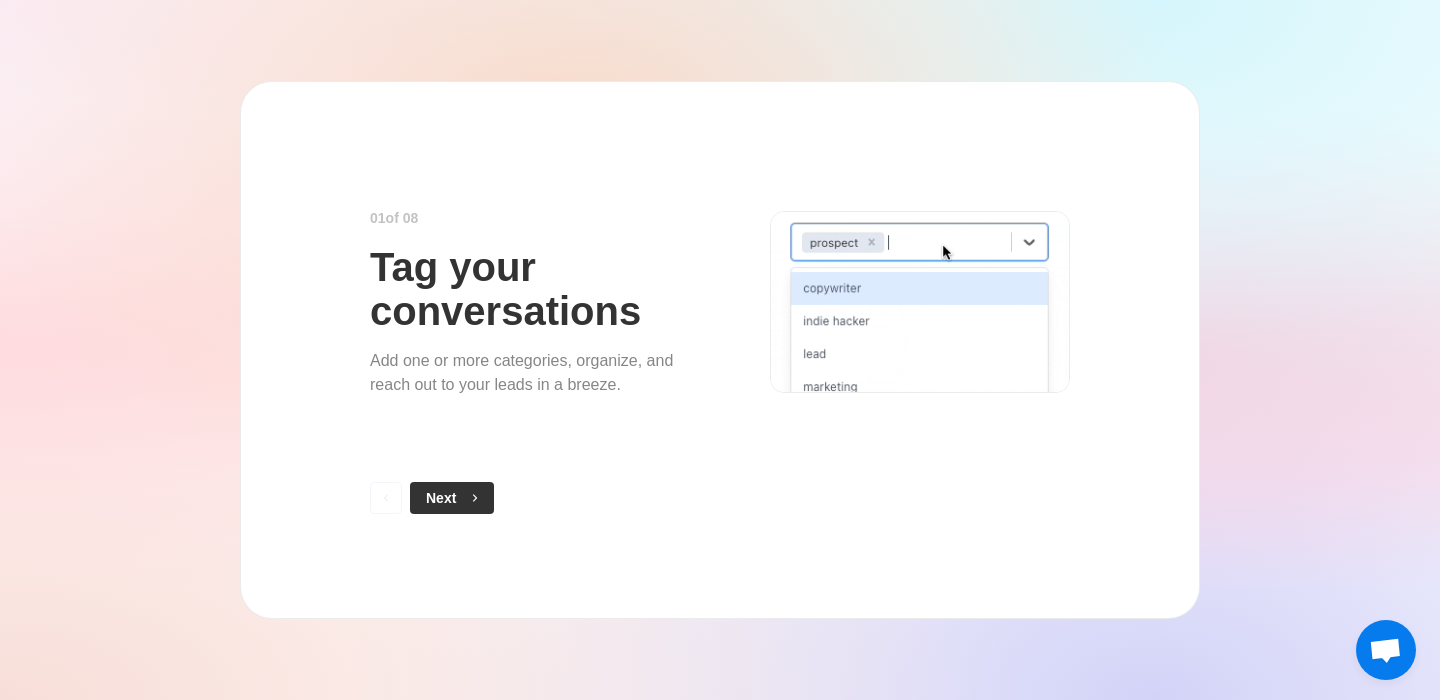 click 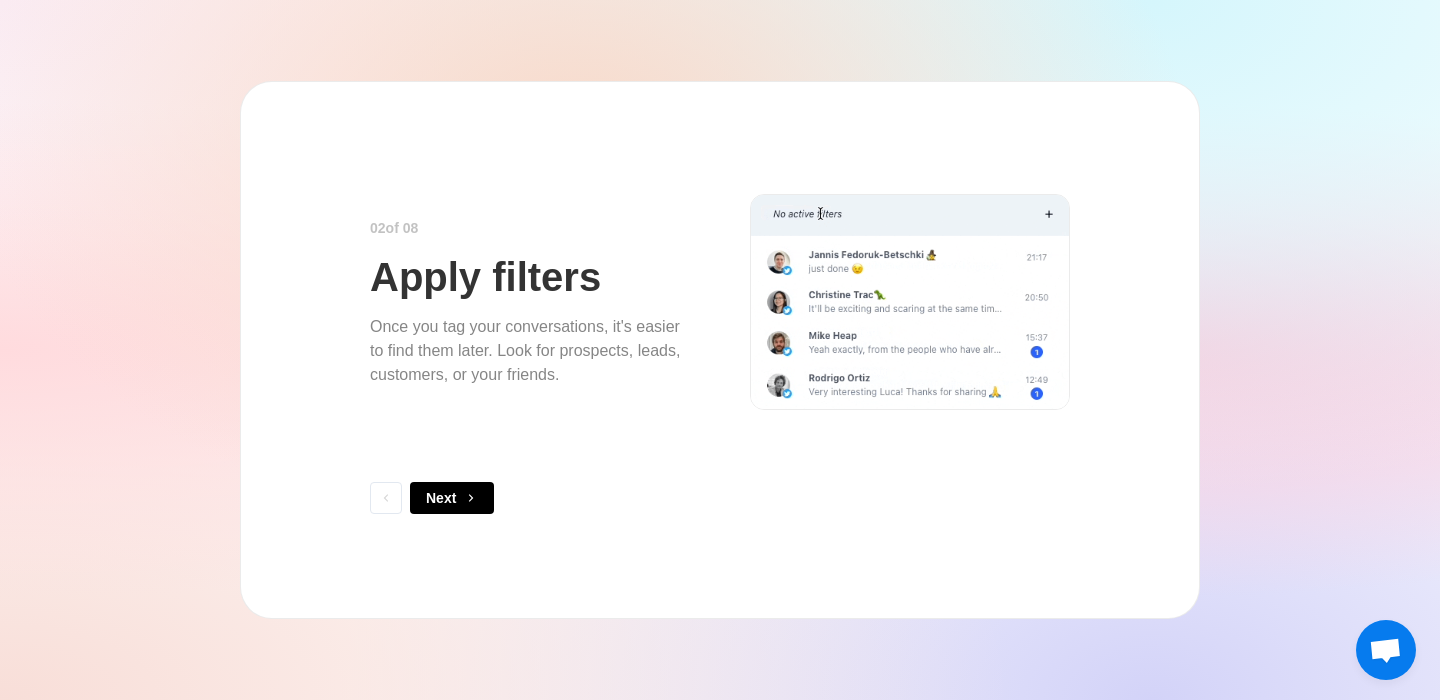 click 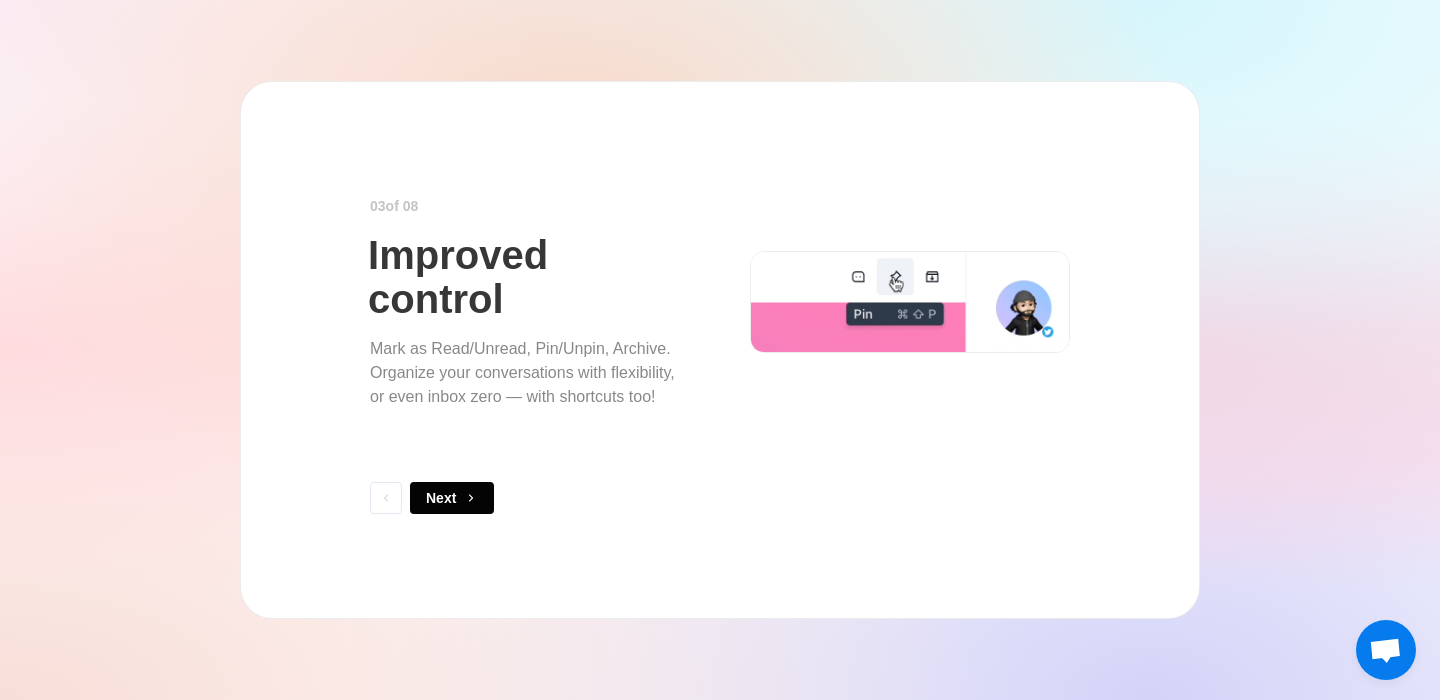 click 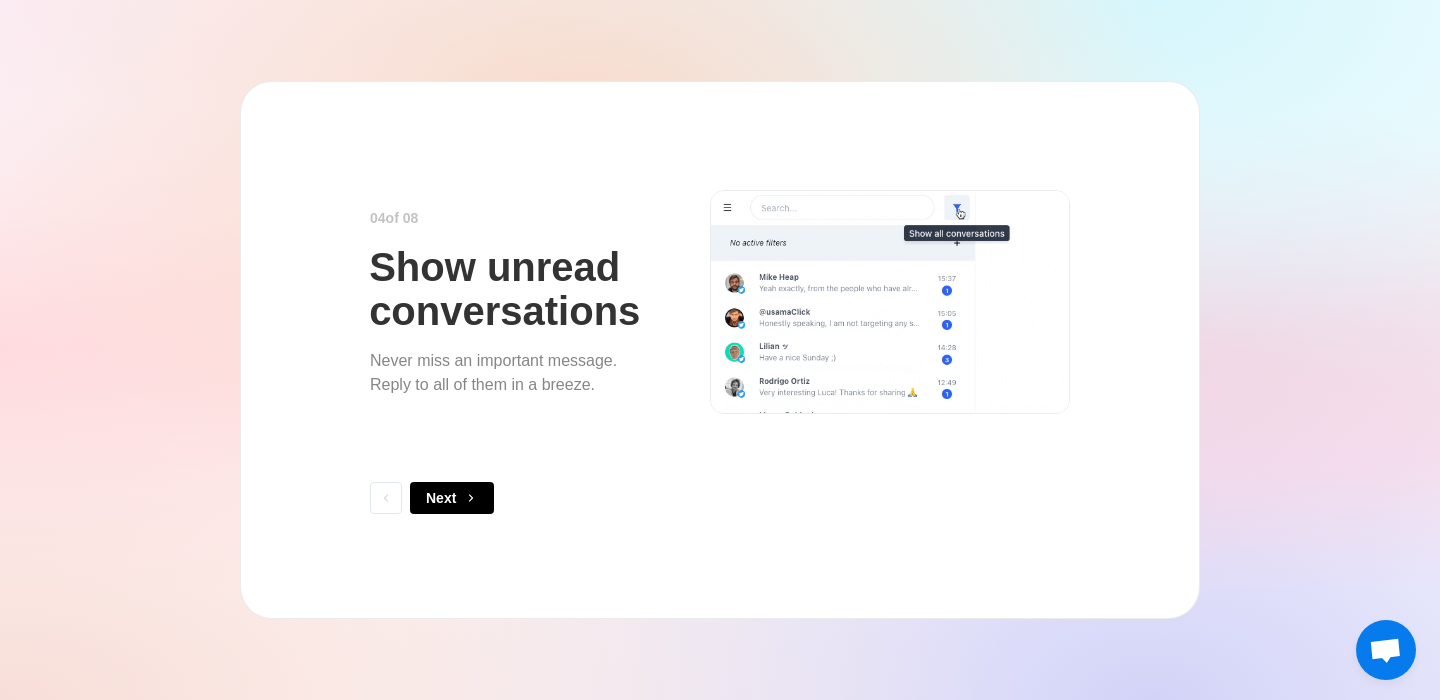 click 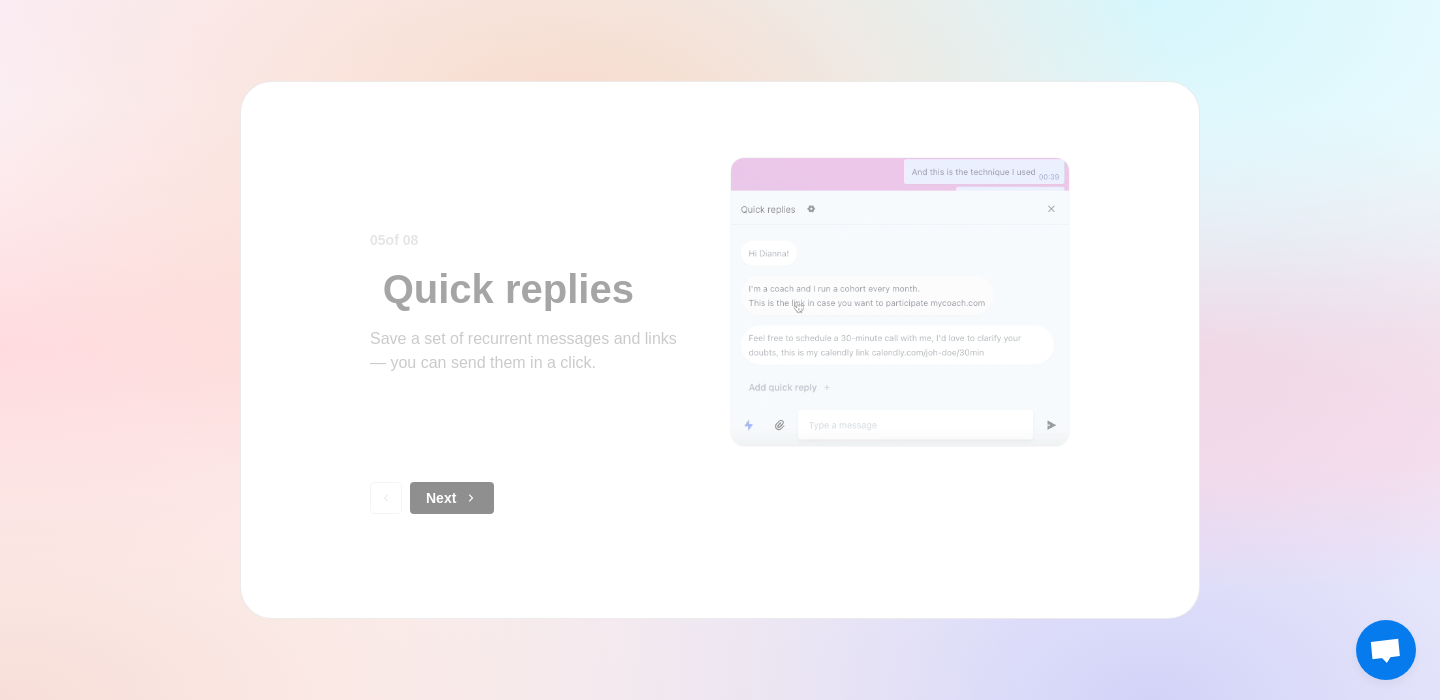 click 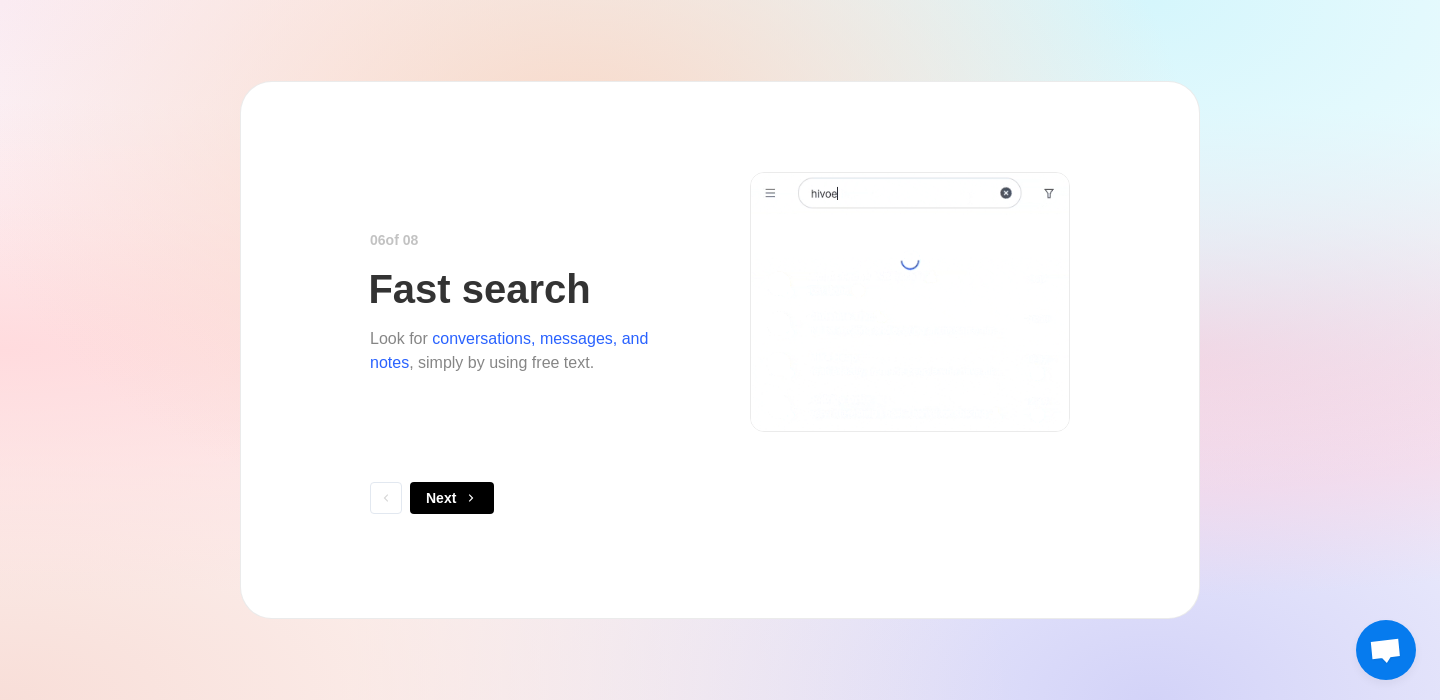 click 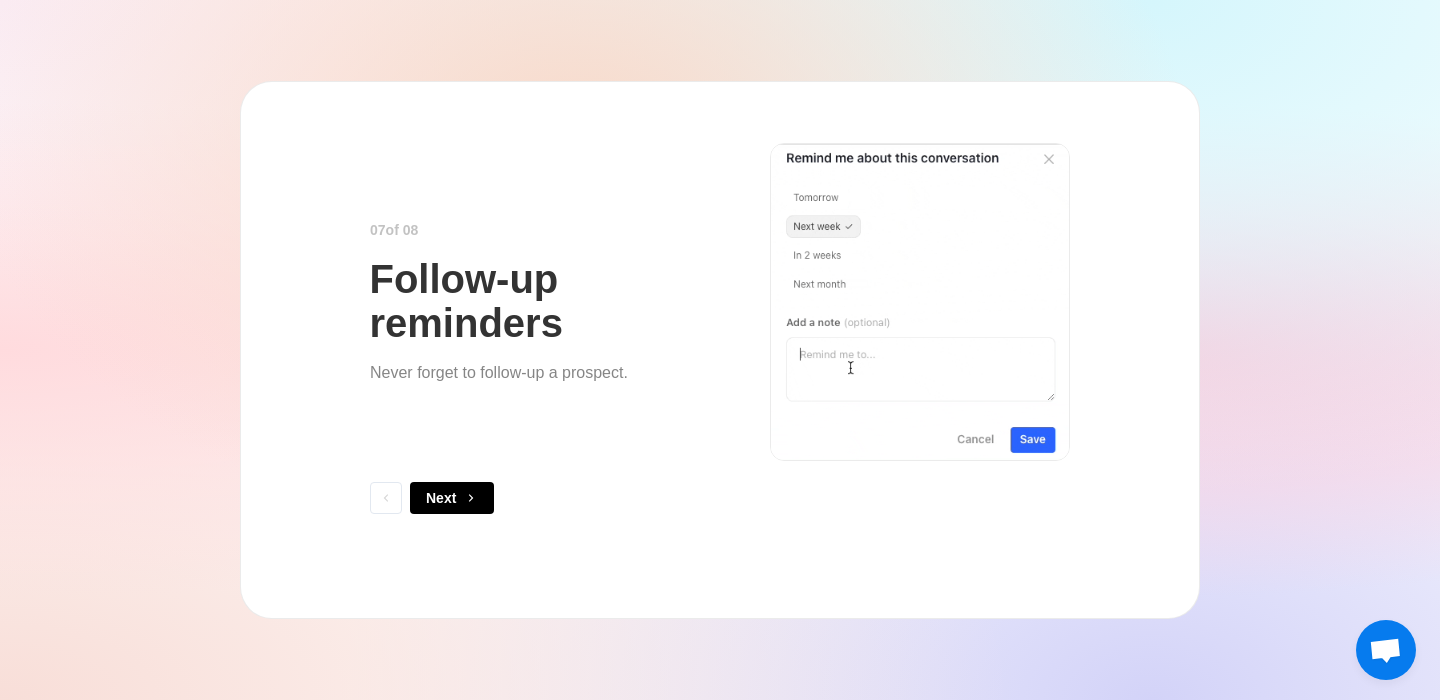 click 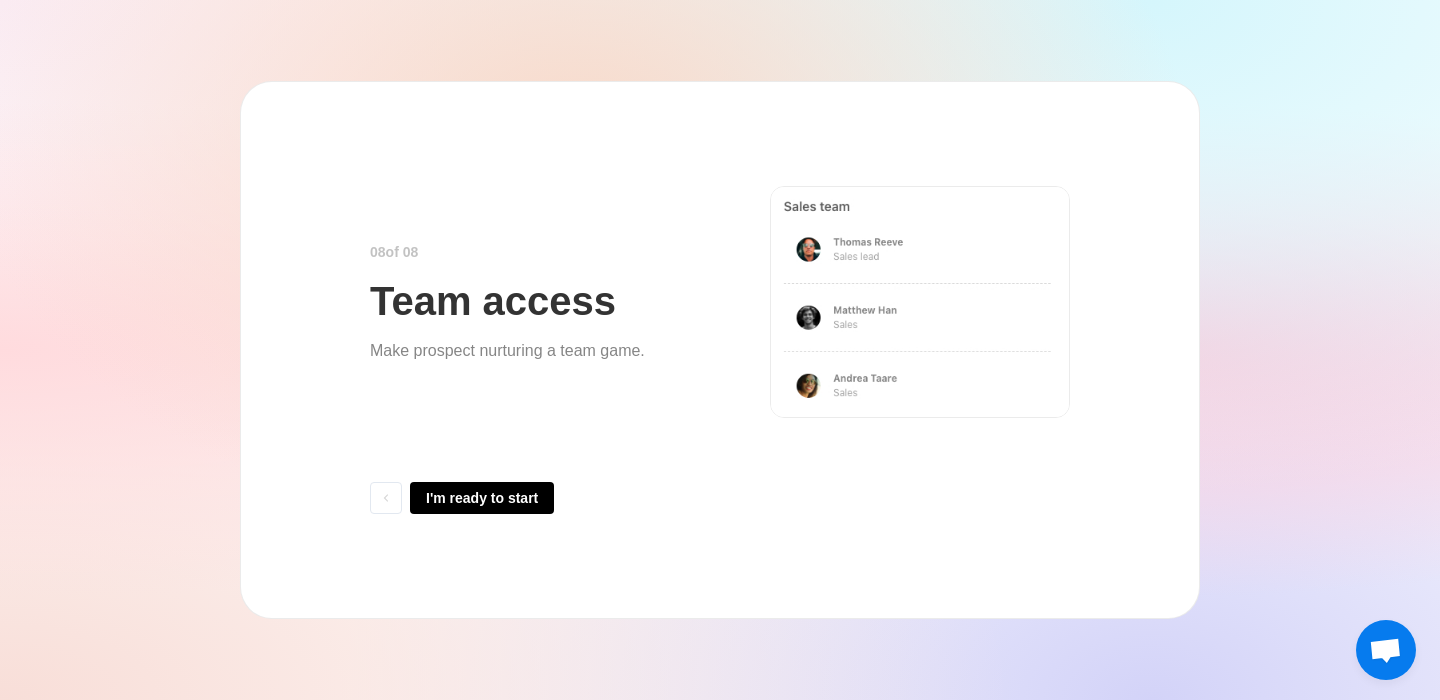 click on "I'm ready to start" at bounding box center (482, 498) 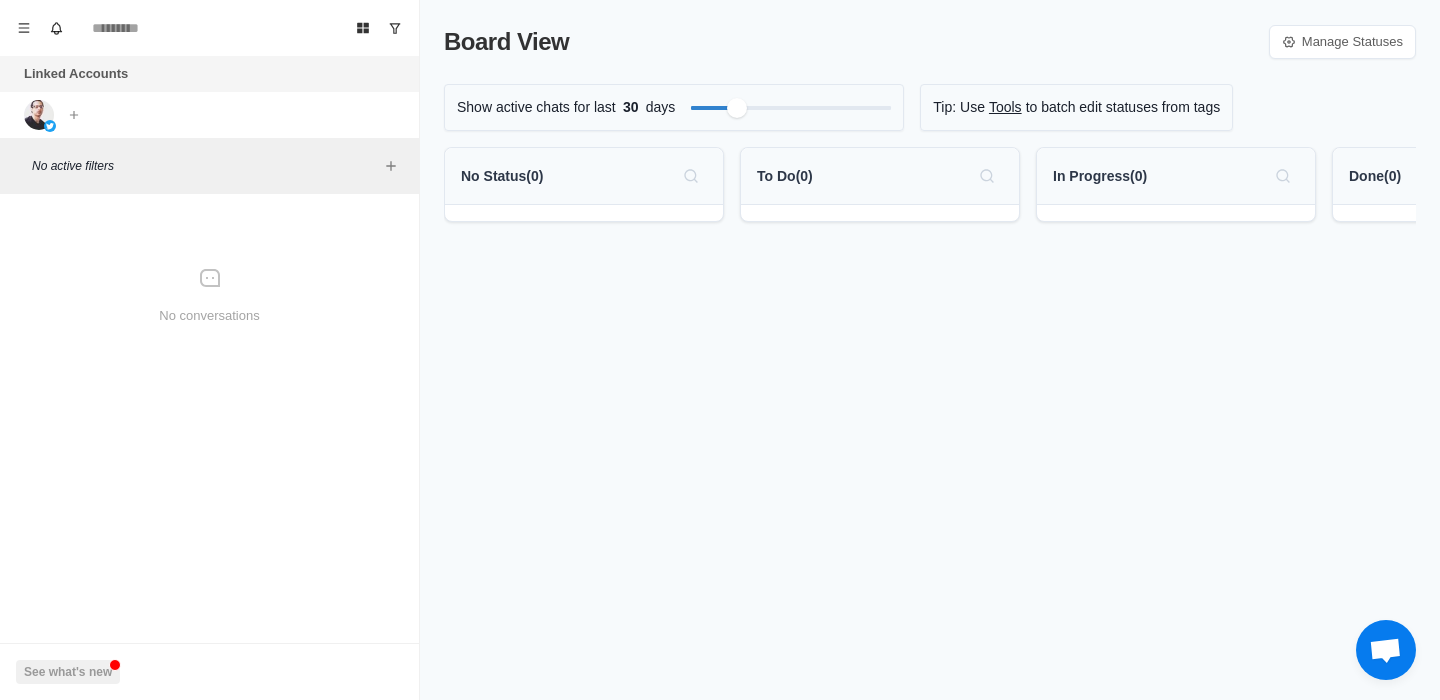 click on "Board View Manage Statuses Show active chats for last  30  days Tip: Use Tools to batch edit statuses from tags No Status  ( 0 ) To Do  ( 0 ) In Progress  ( 0 ) Done  ( 0 )" at bounding box center [930, 350] 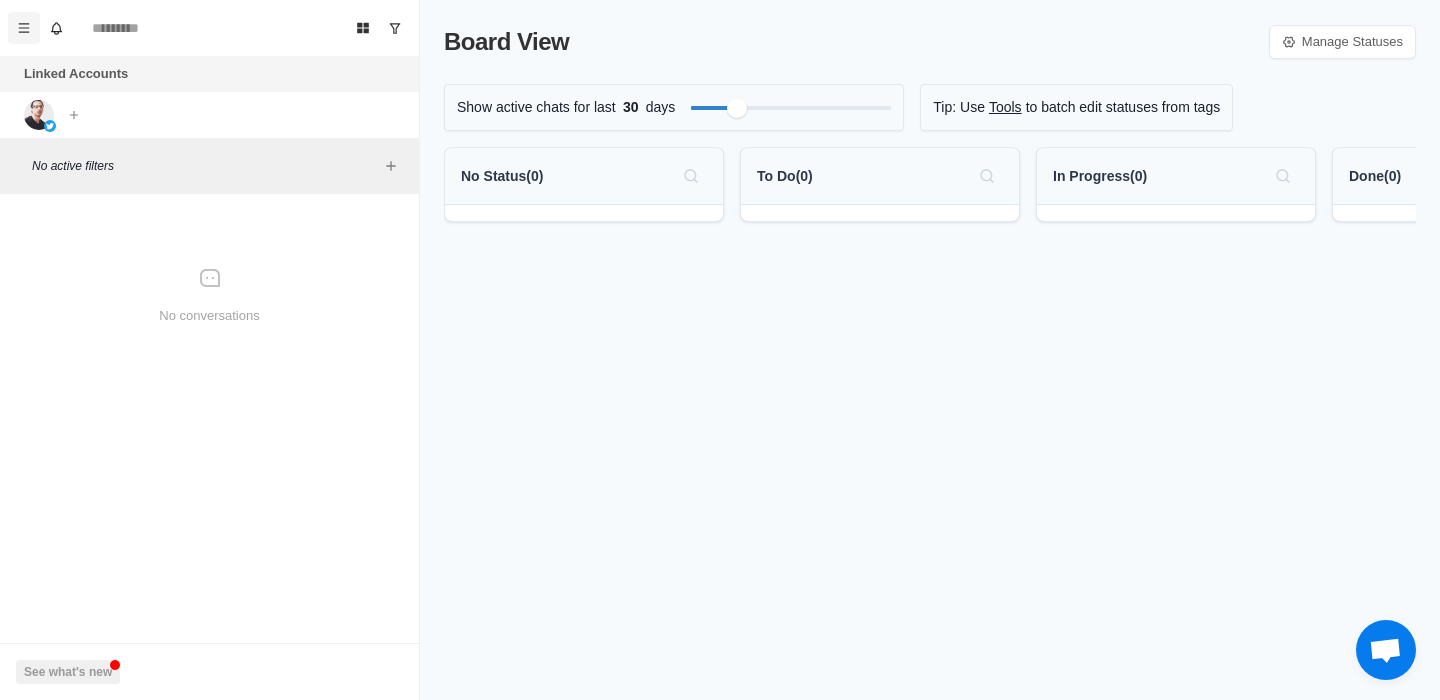 click at bounding box center (24, 28) 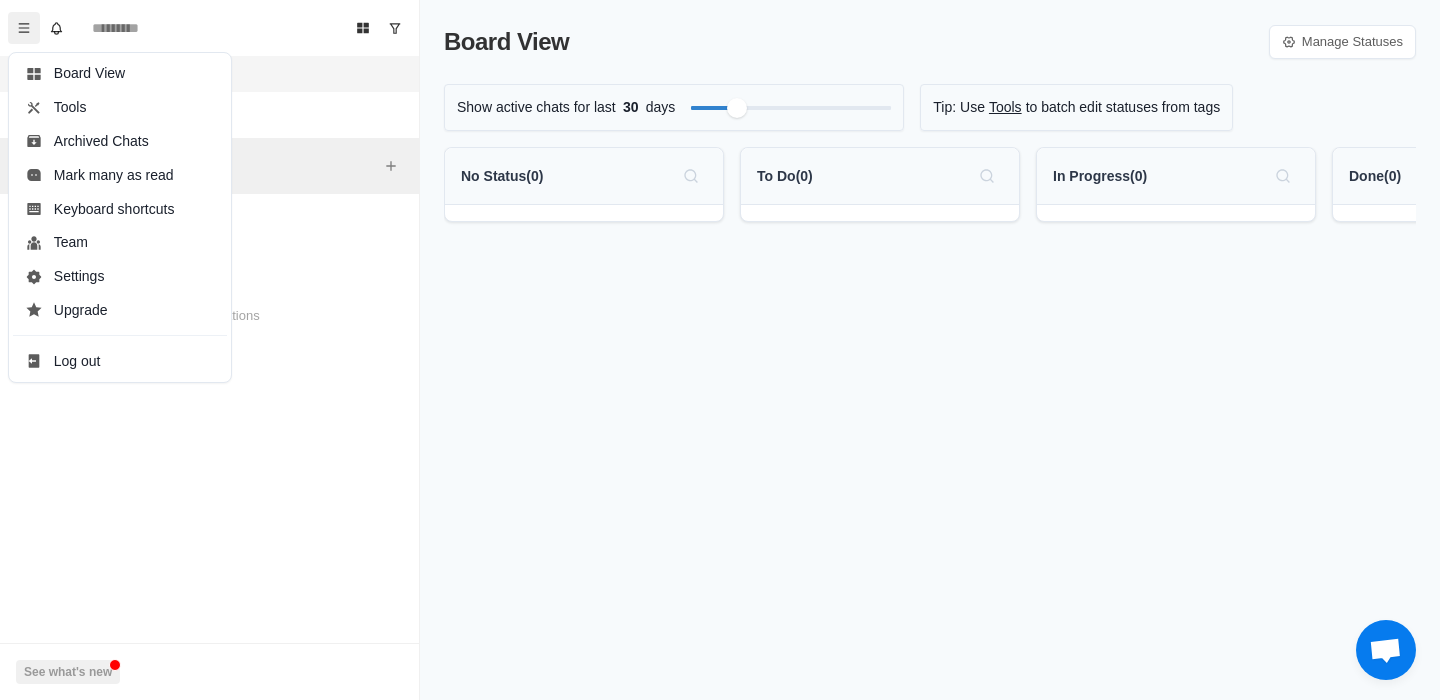 click on "Board View Manage Statuses Show active chats for last  30  days Tip: Use Tools to batch edit statuses from tags No Status  ( 0 ) To Do  ( 0 ) In Progress  ( 0 ) Done  ( 0 )" at bounding box center [930, 350] 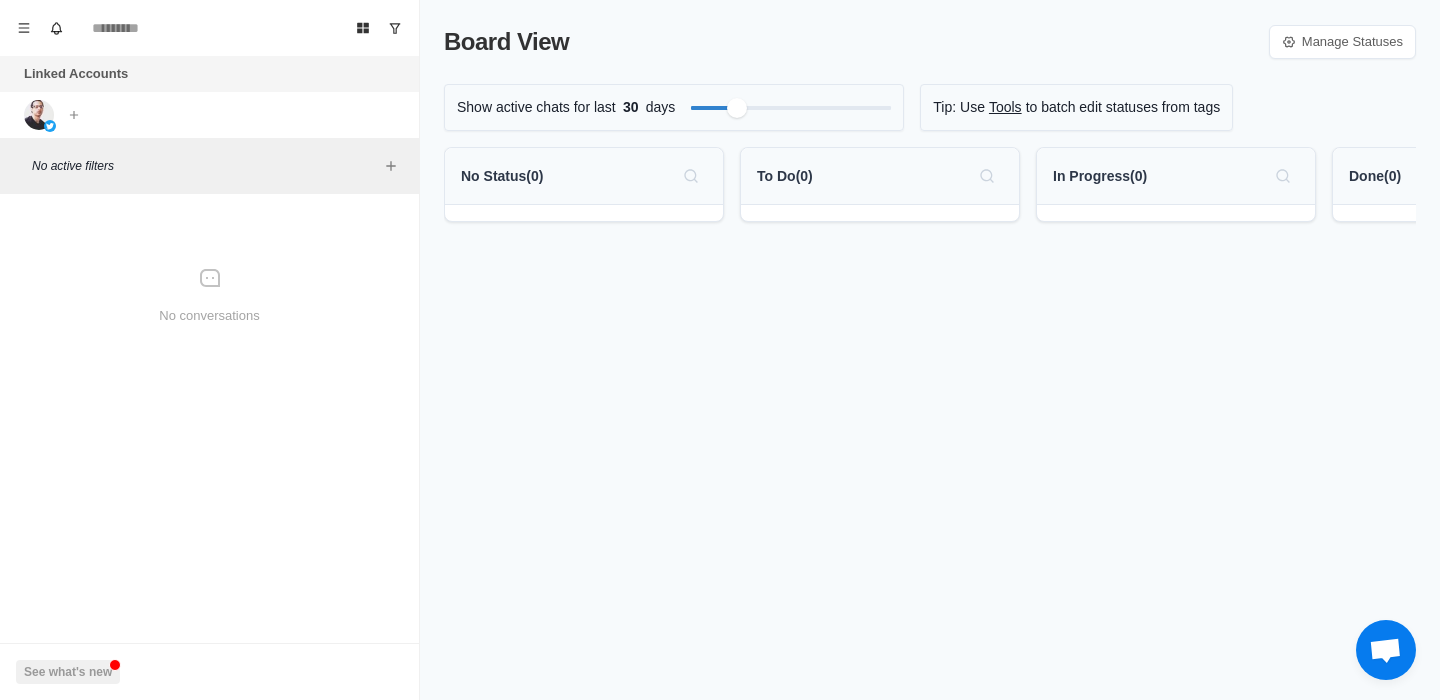 click on "Board View Manage Statuses Show active chats for last  30  days Tip: Use Tools to batch edit statuses from tags No Status  ( 0 ) To Do  ( 0 ) In Progress  ( 0 ) Done  ( 0 )" at bounding box center [930, 350] 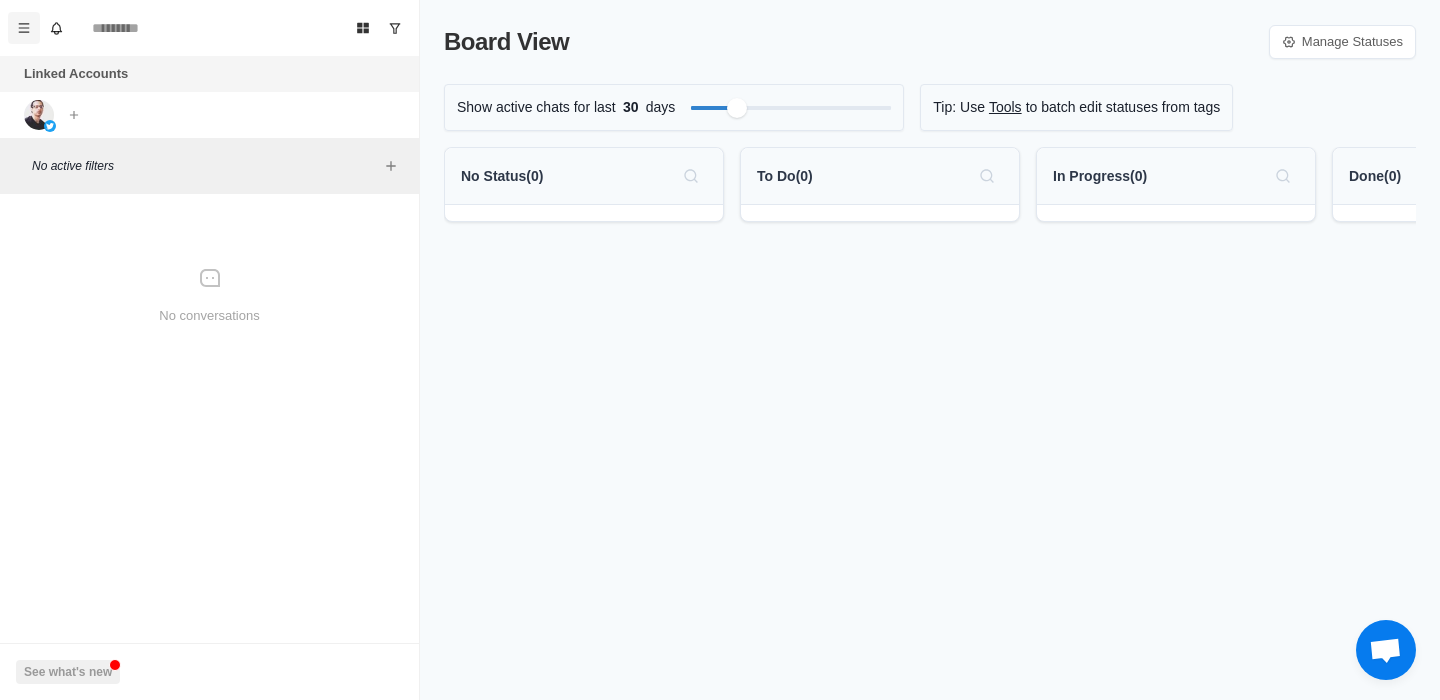 click 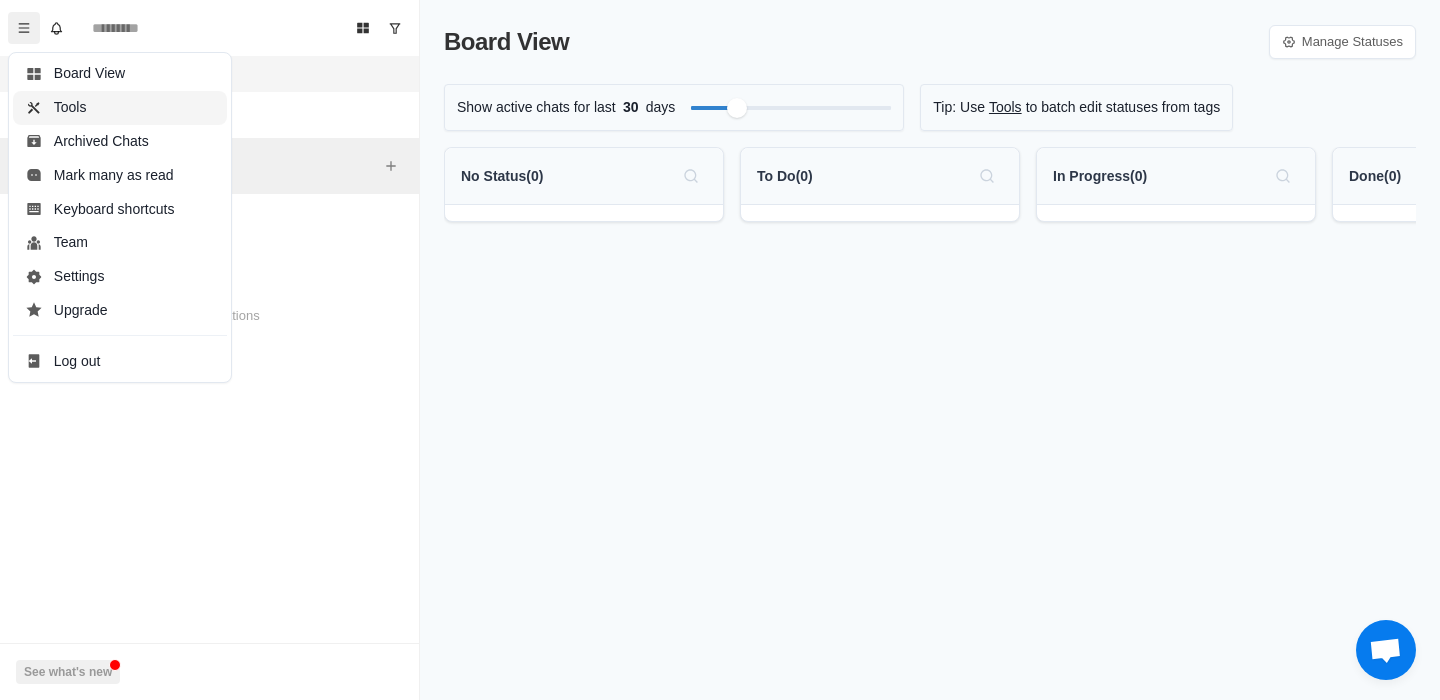 click on "Tools" at bounding box center [120, 108] 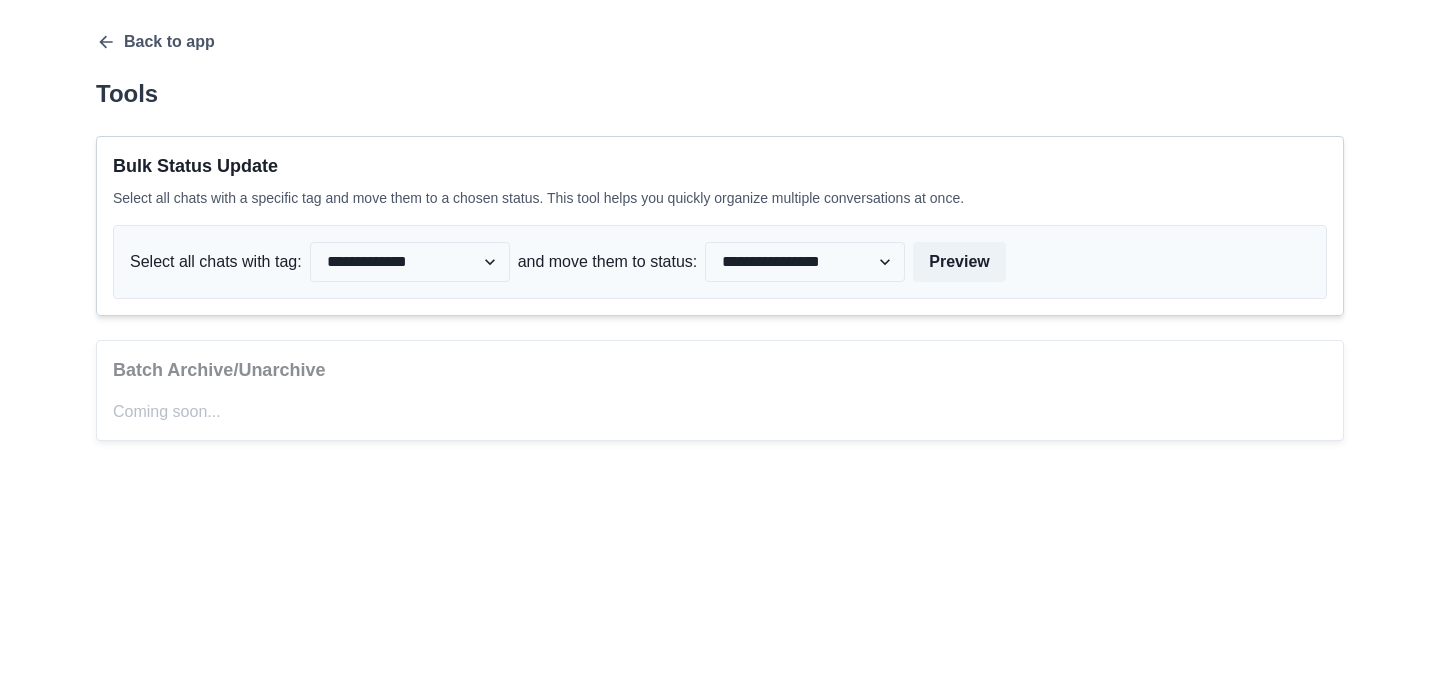 scroll, scrollTop: 0, scrollLeft: 0, axis: both 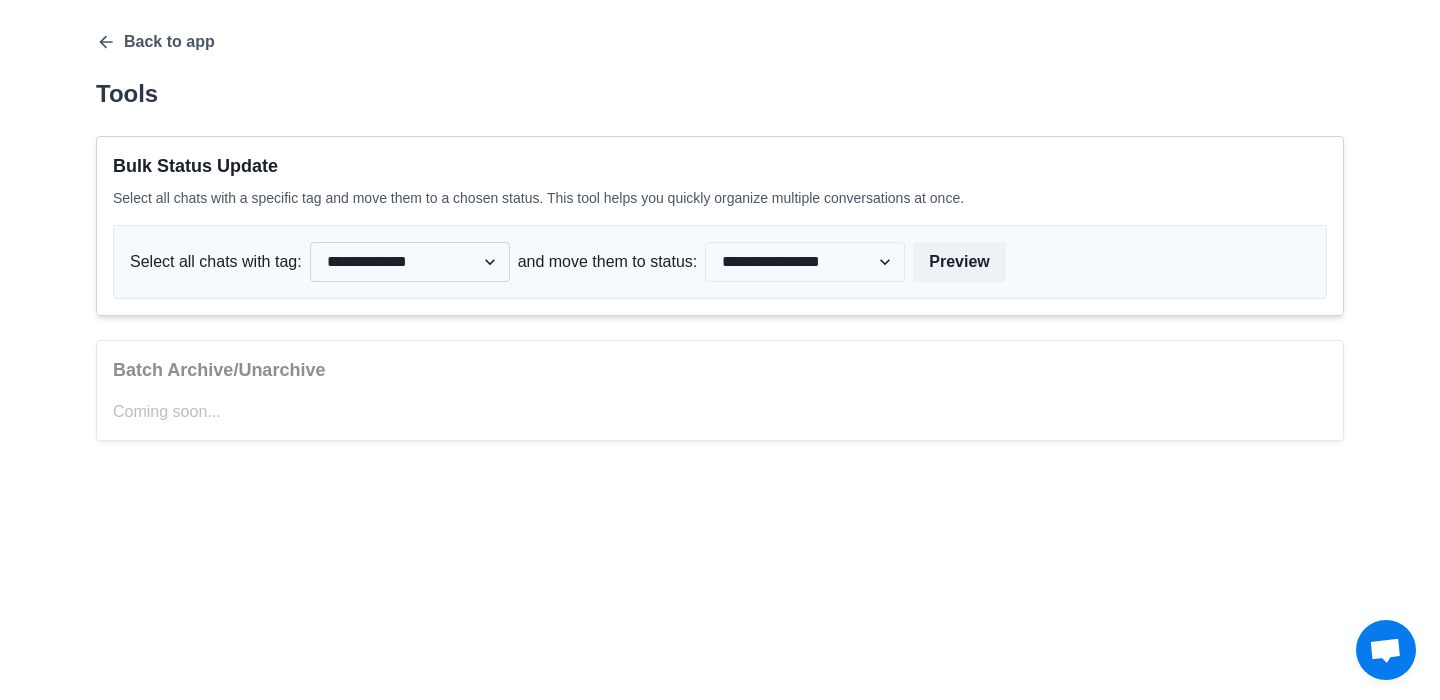 click on "**********" at bounding box center (410, 262) 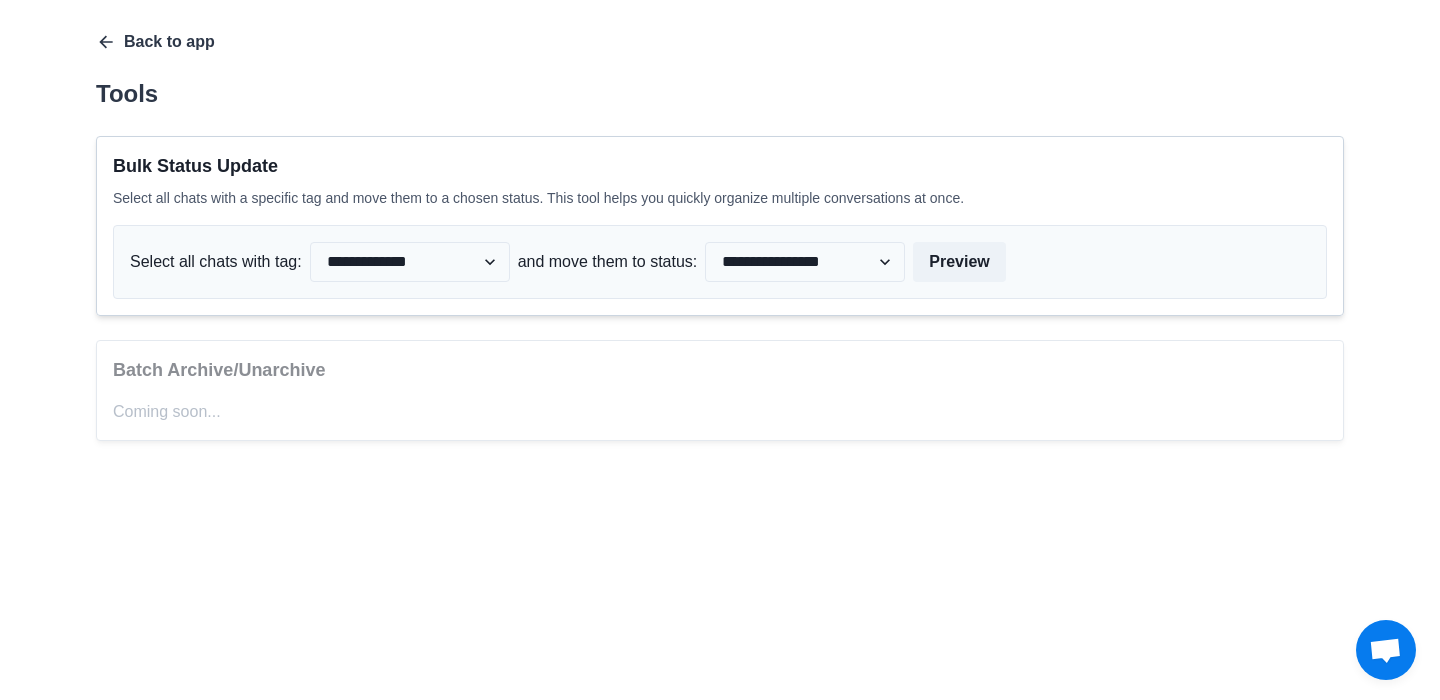 click 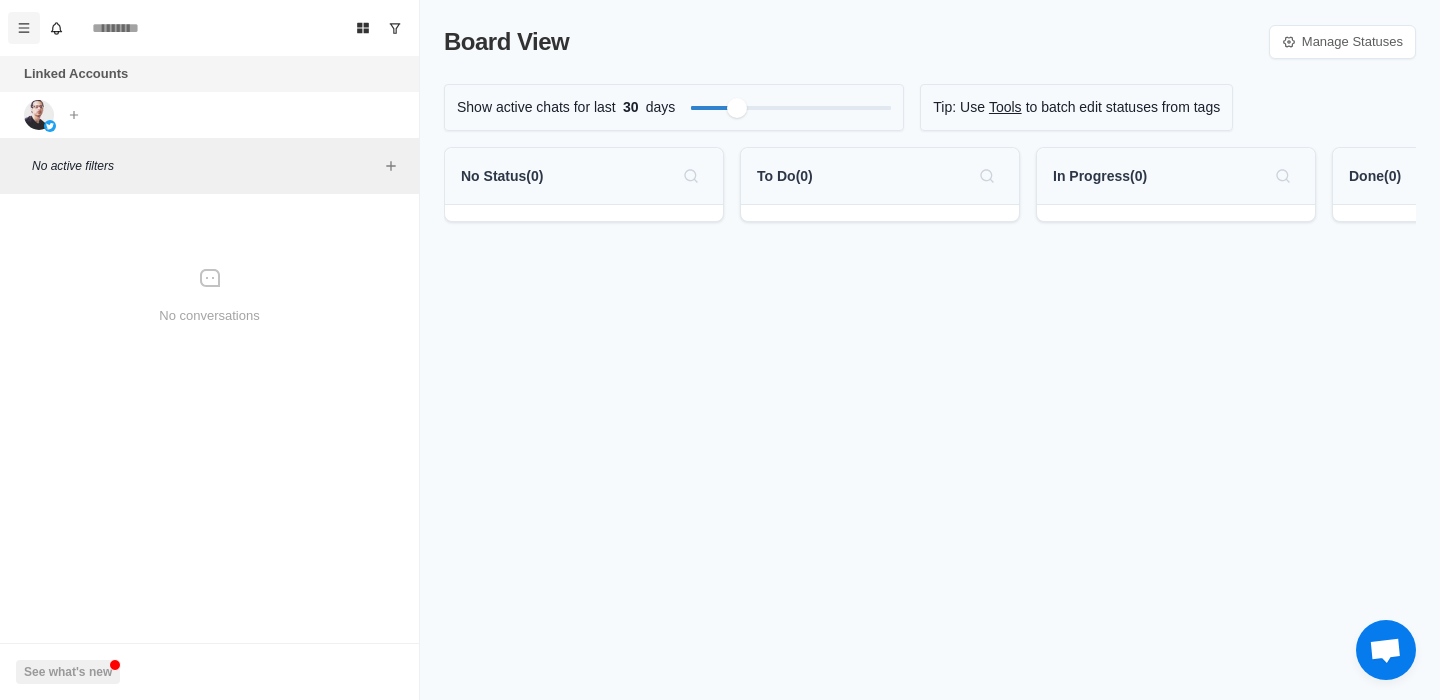 click at bounding box center [24, 28] 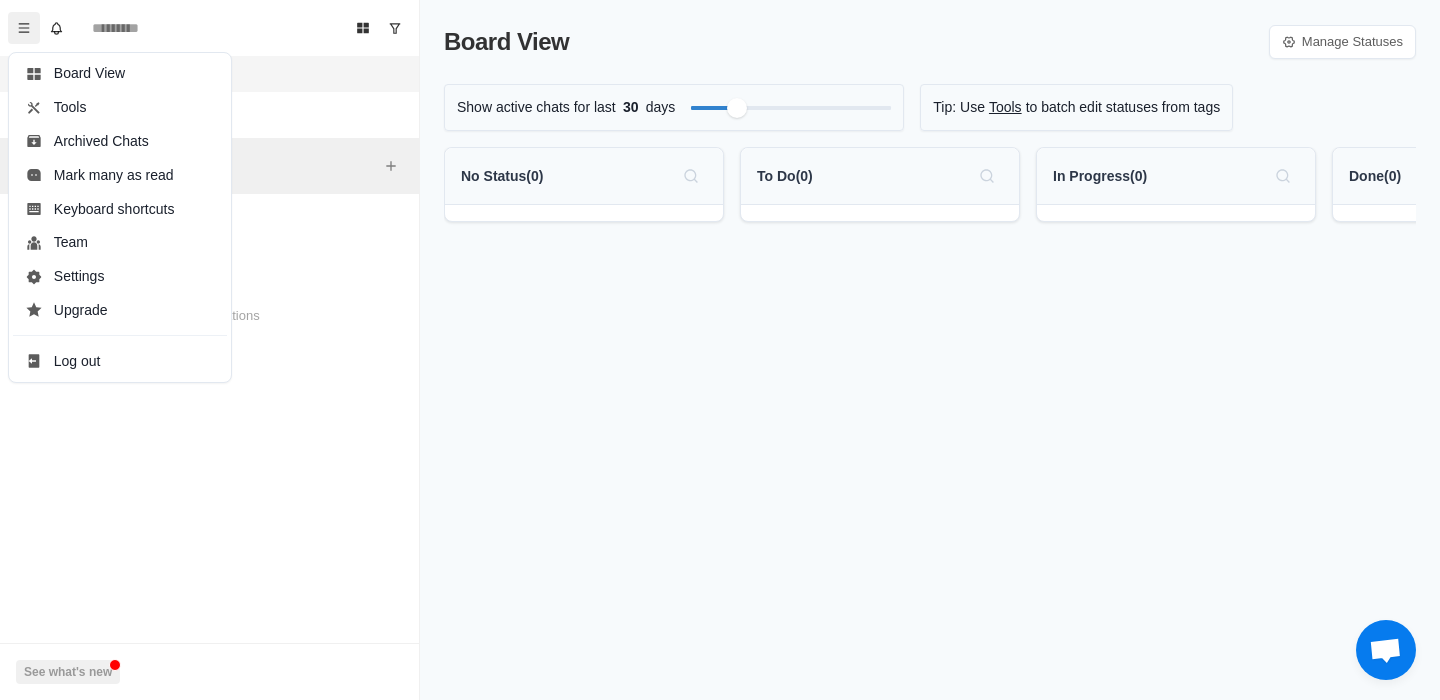 click on "Board View Manage Statuses Show active chats for last  30  days Tip: Use Tools to batch edit statuses from tags No Status  ( 0 ) To Do  ( 0 ) In Progress  ( 0 ) Done  ( 0 )" at bounding box center (930, 350) 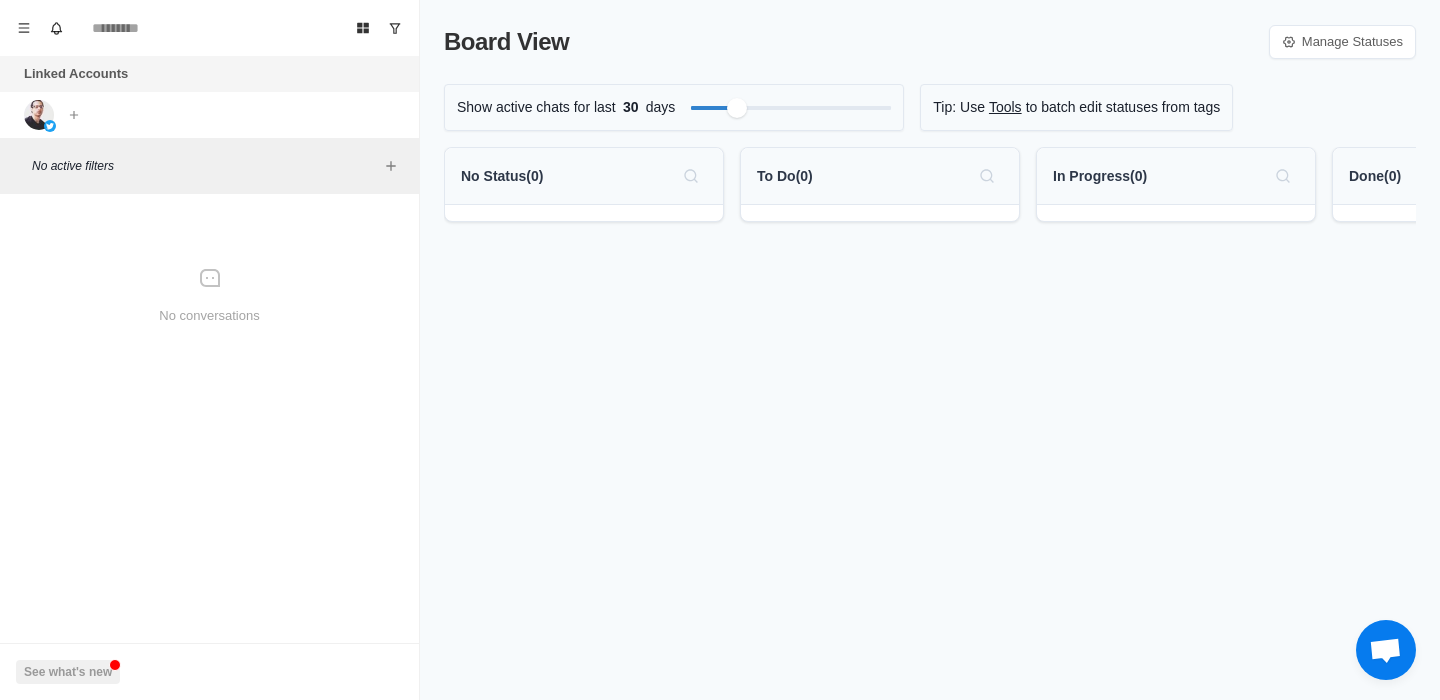 click on "Board View Manage Statuses Show active chats for last  30  days Tip: Use Tools to batch edit statuses from tags No Status  ( 0 ) To Do  ( 0 ) In Progress  ( 0 ) Done  ( 0 )" at bounding box center [930, 350] 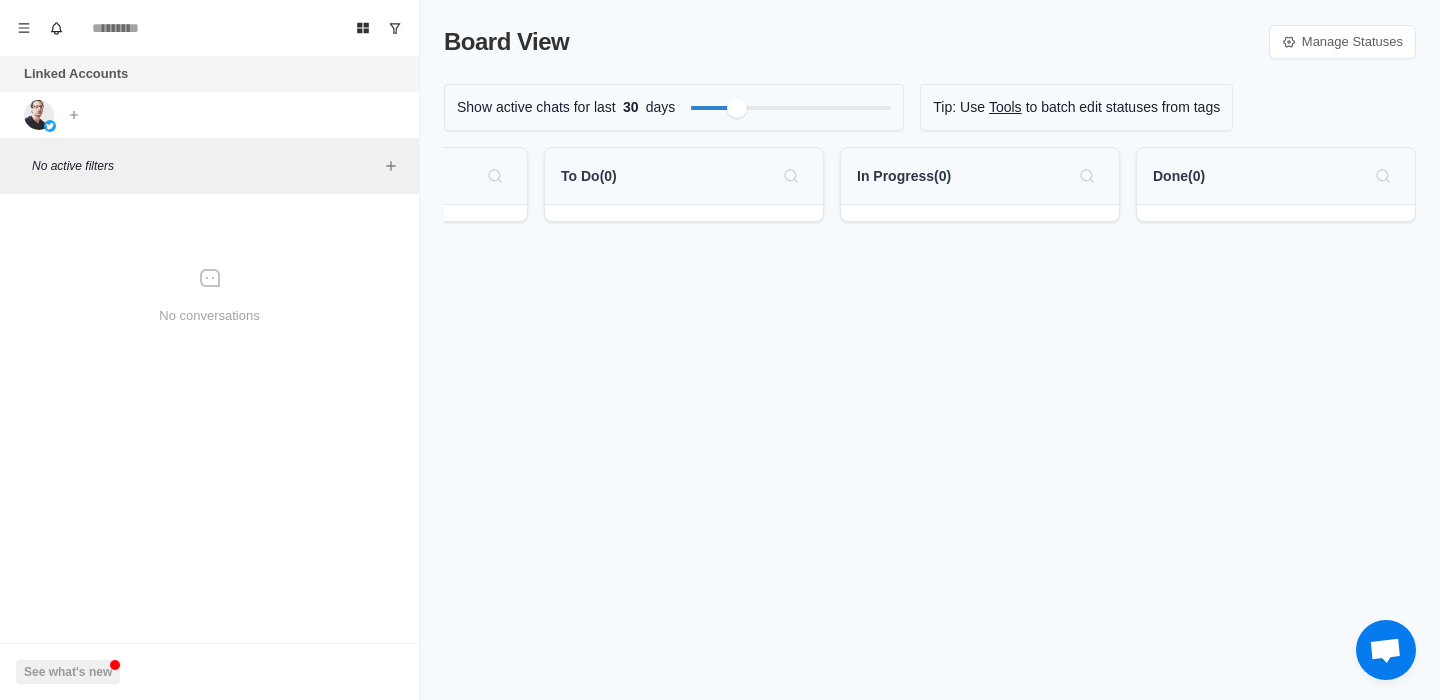 scroll, scrollTop: 0, scrollLeft: 0, axis: both 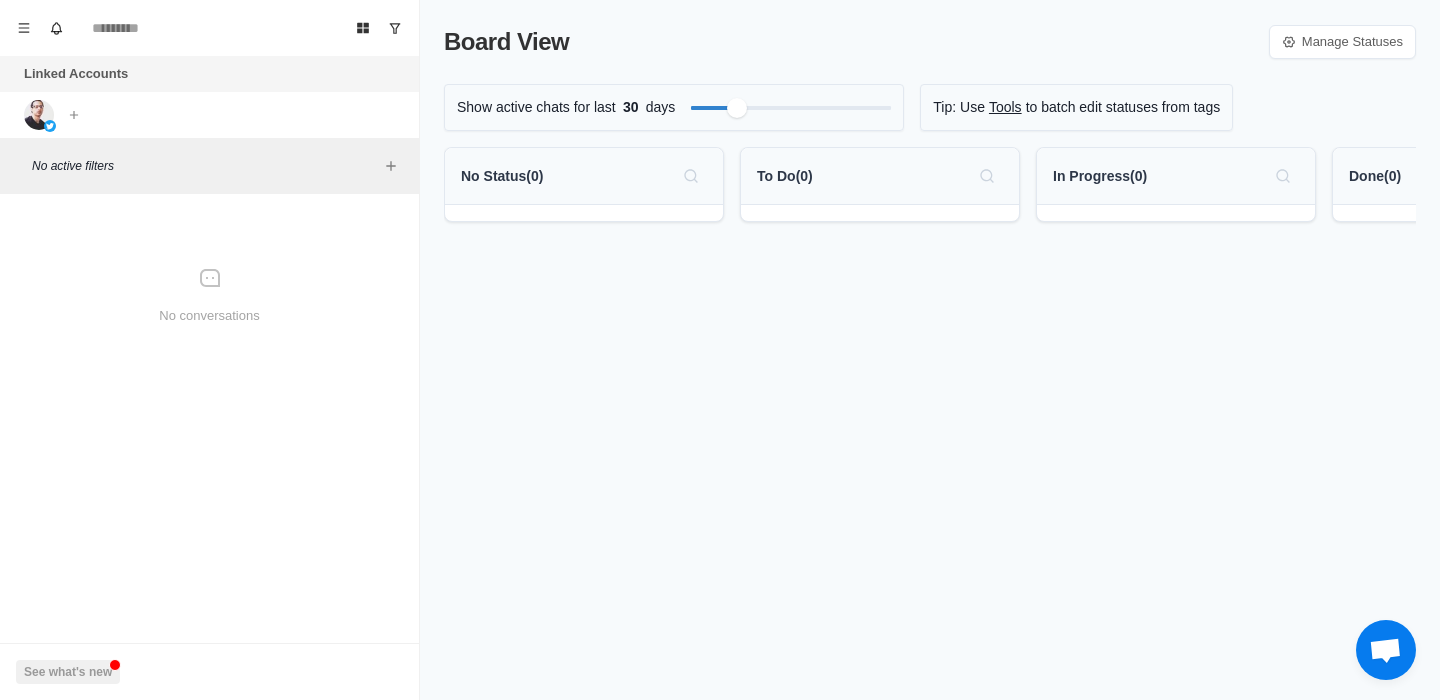 click on "Board View Manage Statuses Show active chats for last  30  days Tip: Use Tools to batch edit statuses from tags No Status  ( 0 ) To Do  ( 0 ) In Progress  ( 0 ) Done  ( 0 )" at bounding box center [930, 350] 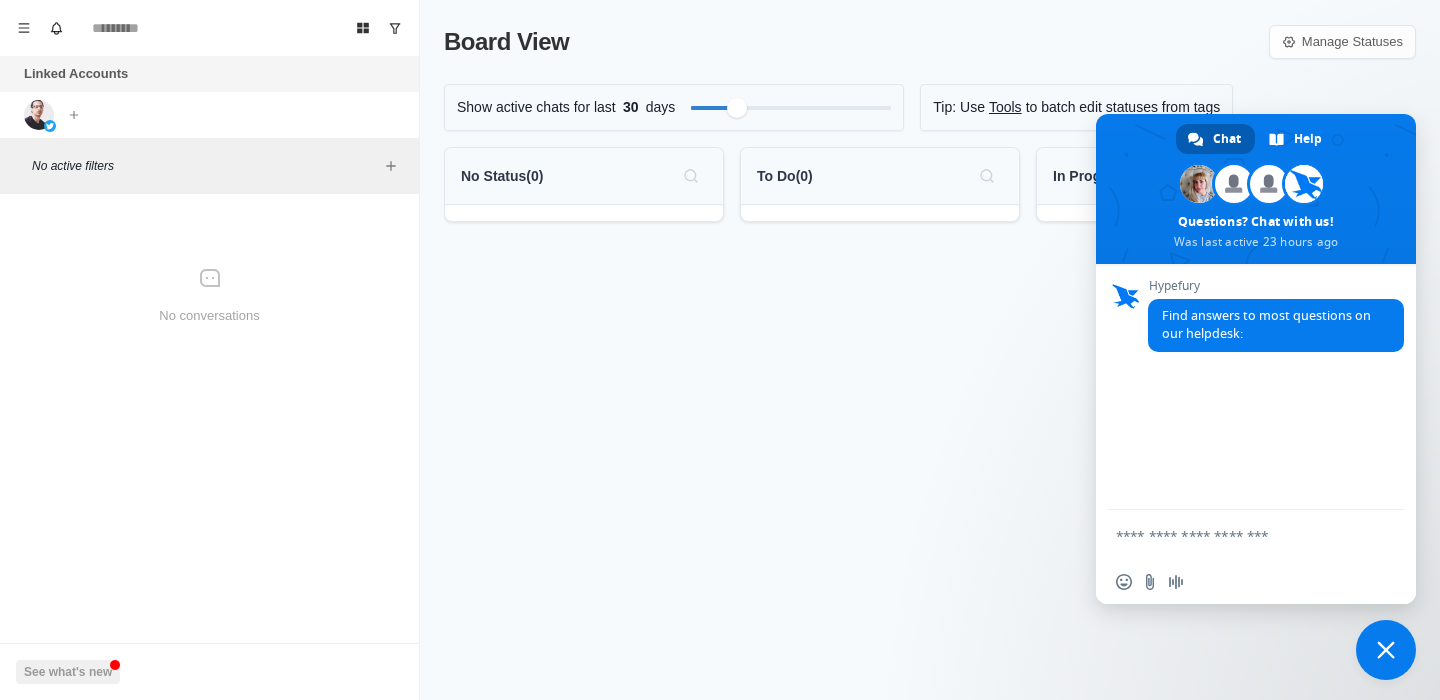 click at bounding box center (1386, 650) 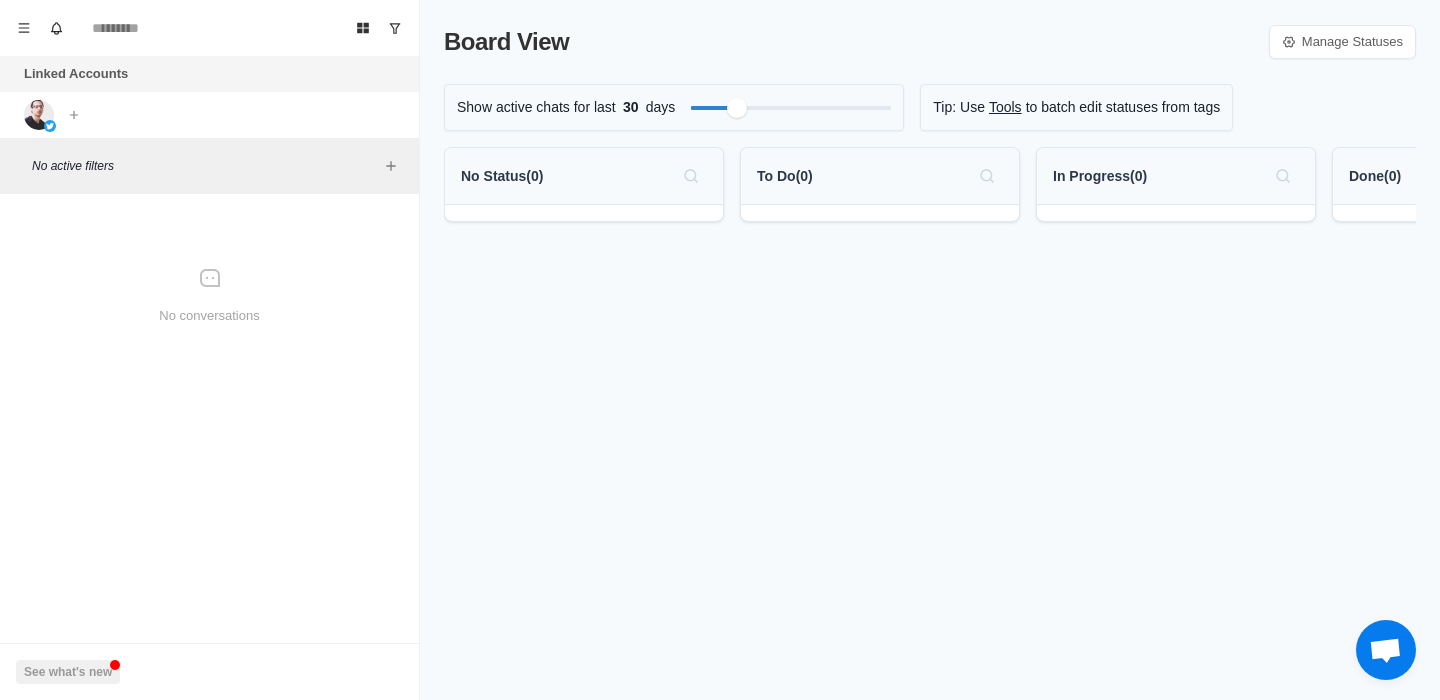 click on "Board View Manage Statuses Show active chats for last  30  days Tip: Use Tools to batch edit statuses from tags No Status  ( 0 ) To Do  ( 0 ) In Progress  ( 0 ) Done  ( 0 )" at bounding box center (930, 350) 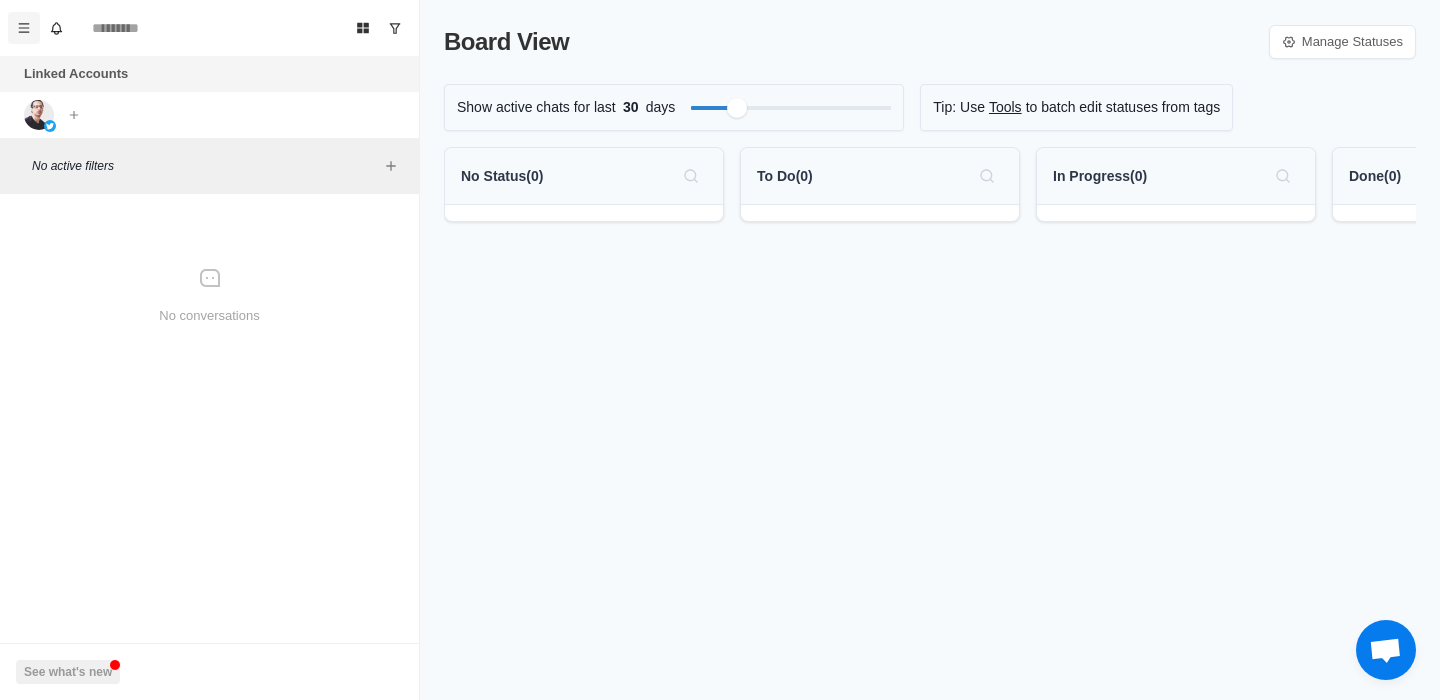 click at bounding box center [24, 28] 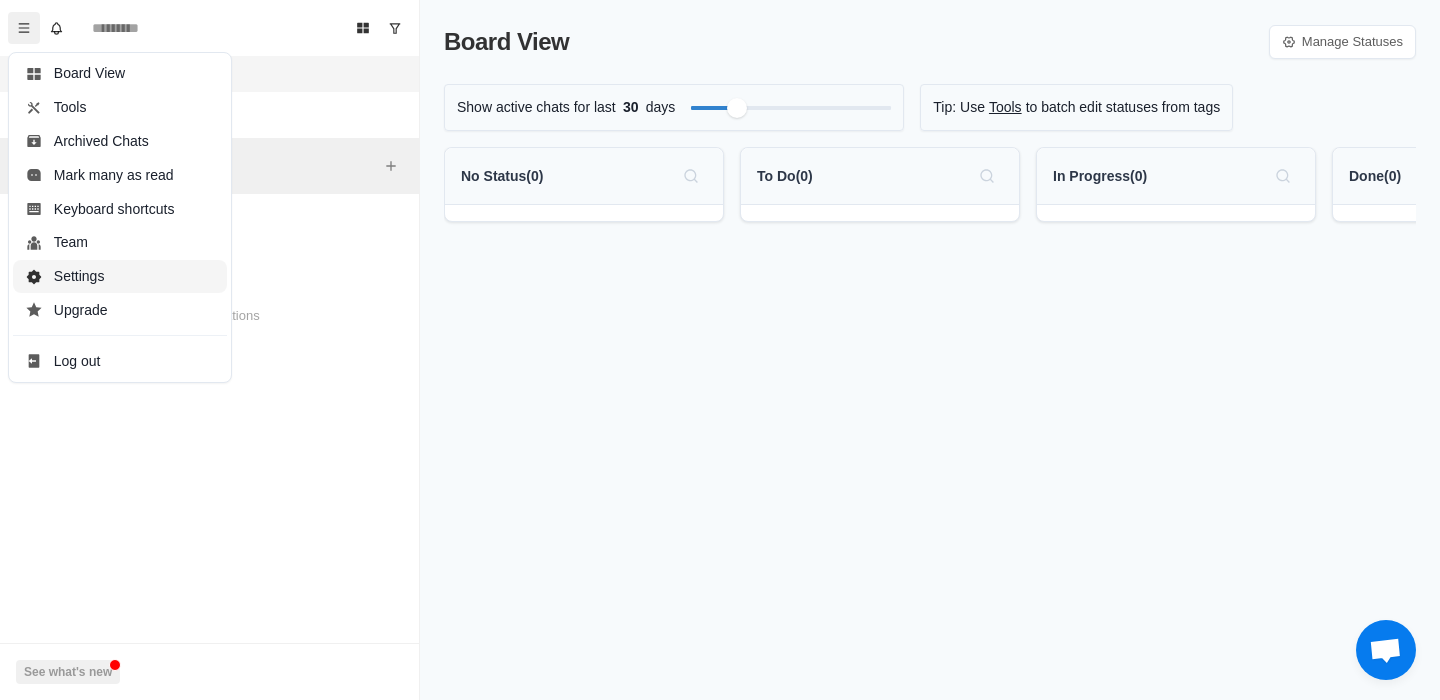 click on "Settings" at bounding box center (120, 277) 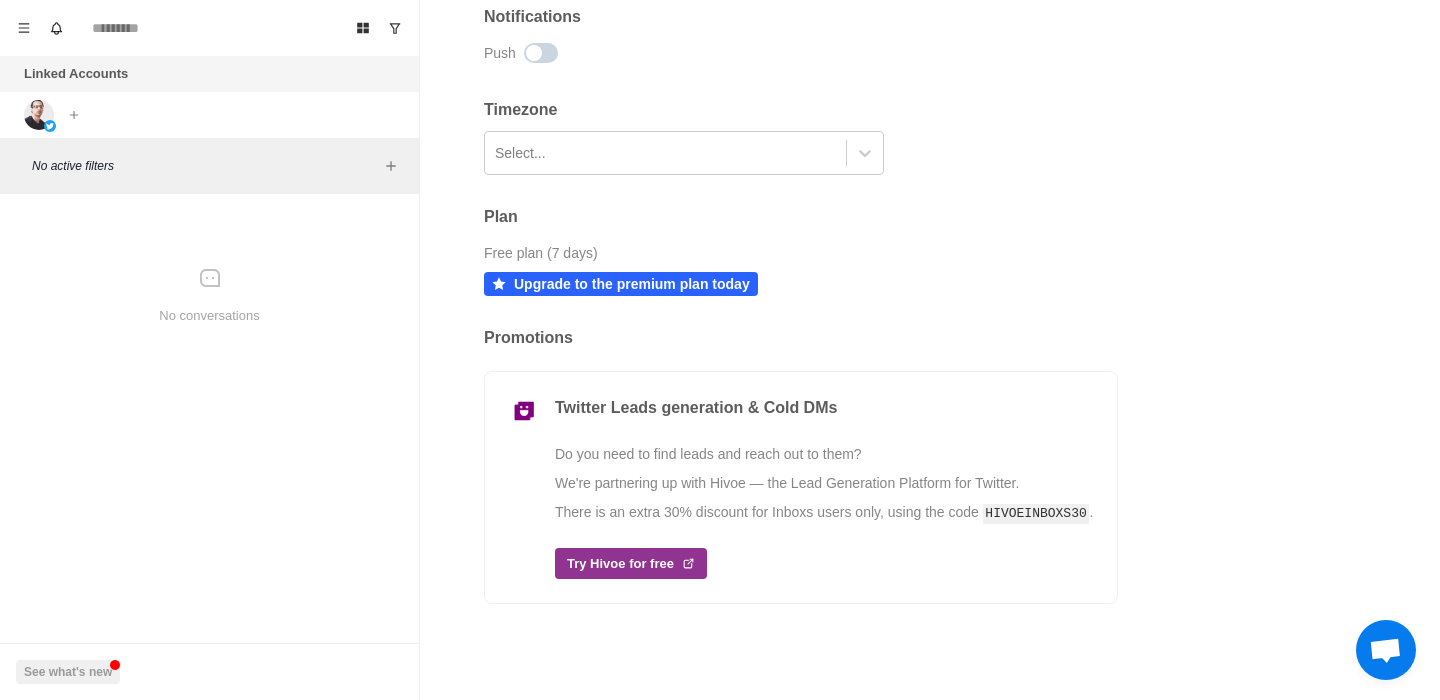 scroll, scrollTop: 472, scrollLeft: 0, axis: vertical 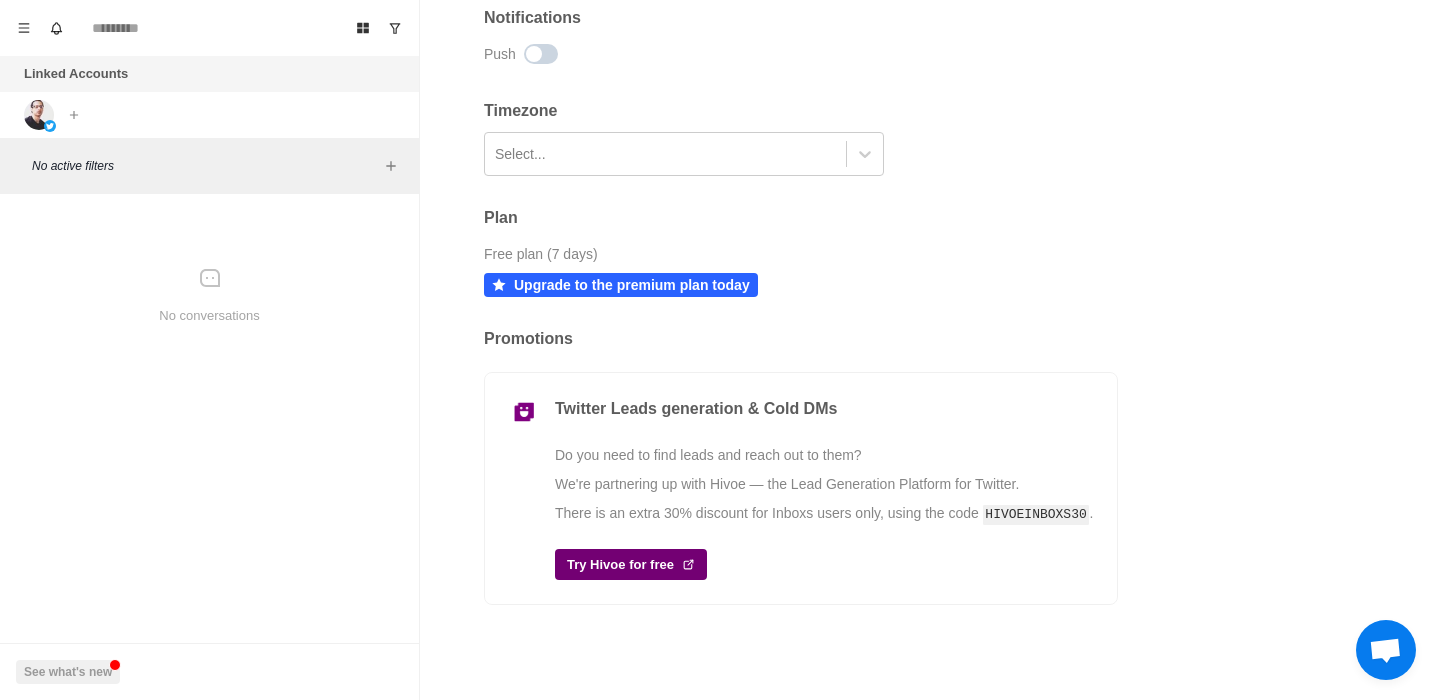 click on "Try Hivoe for free" at bounding box center [631, 565] 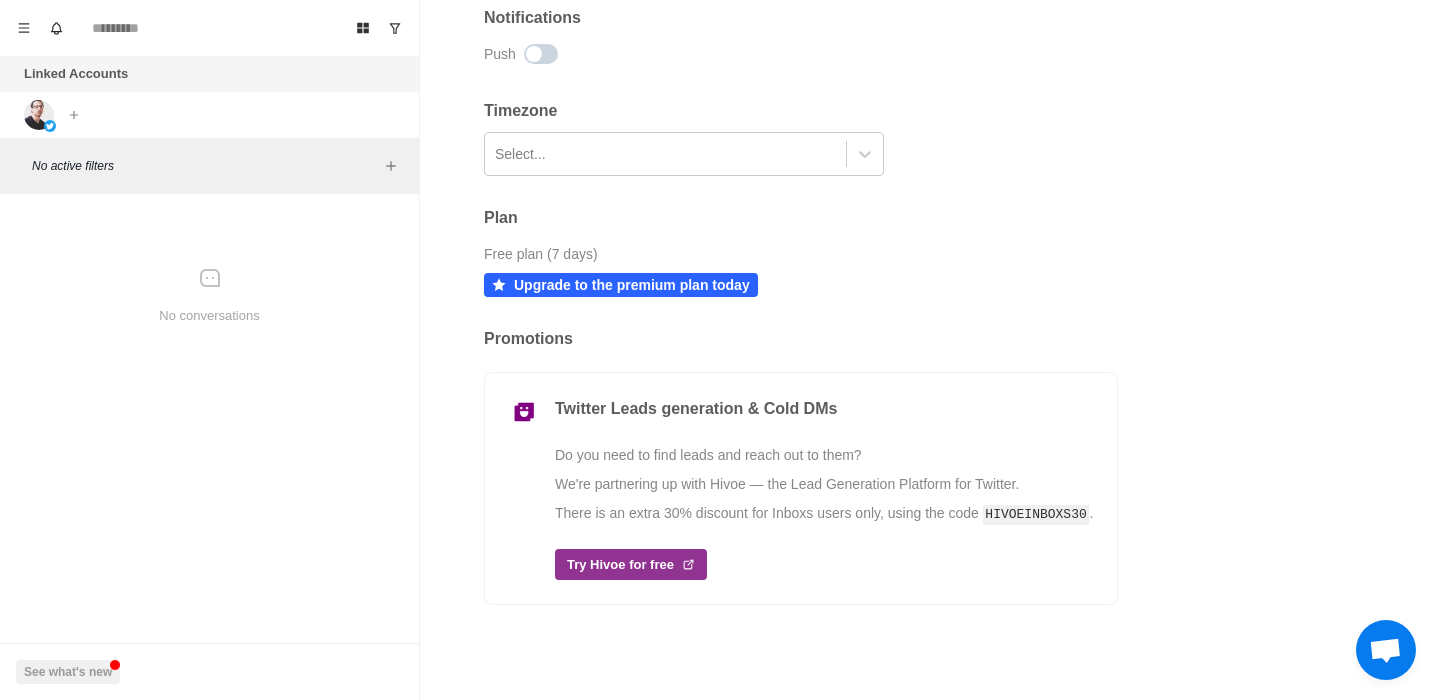 scroll, scrollTop: 0, scrollLeft: 0, axis: both 